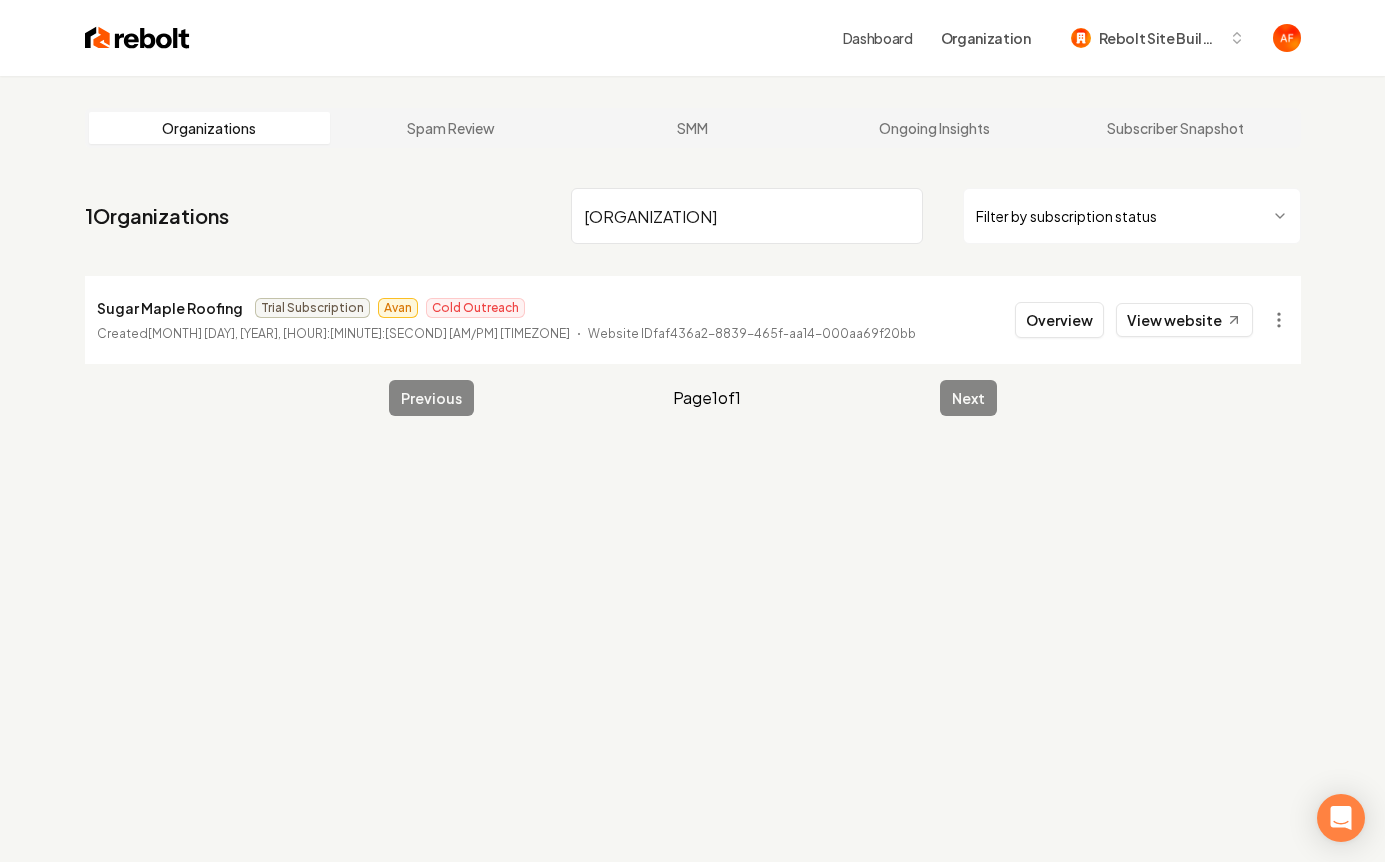 scroll, scrollTop: 0, scrollLeft: 0, axis: both 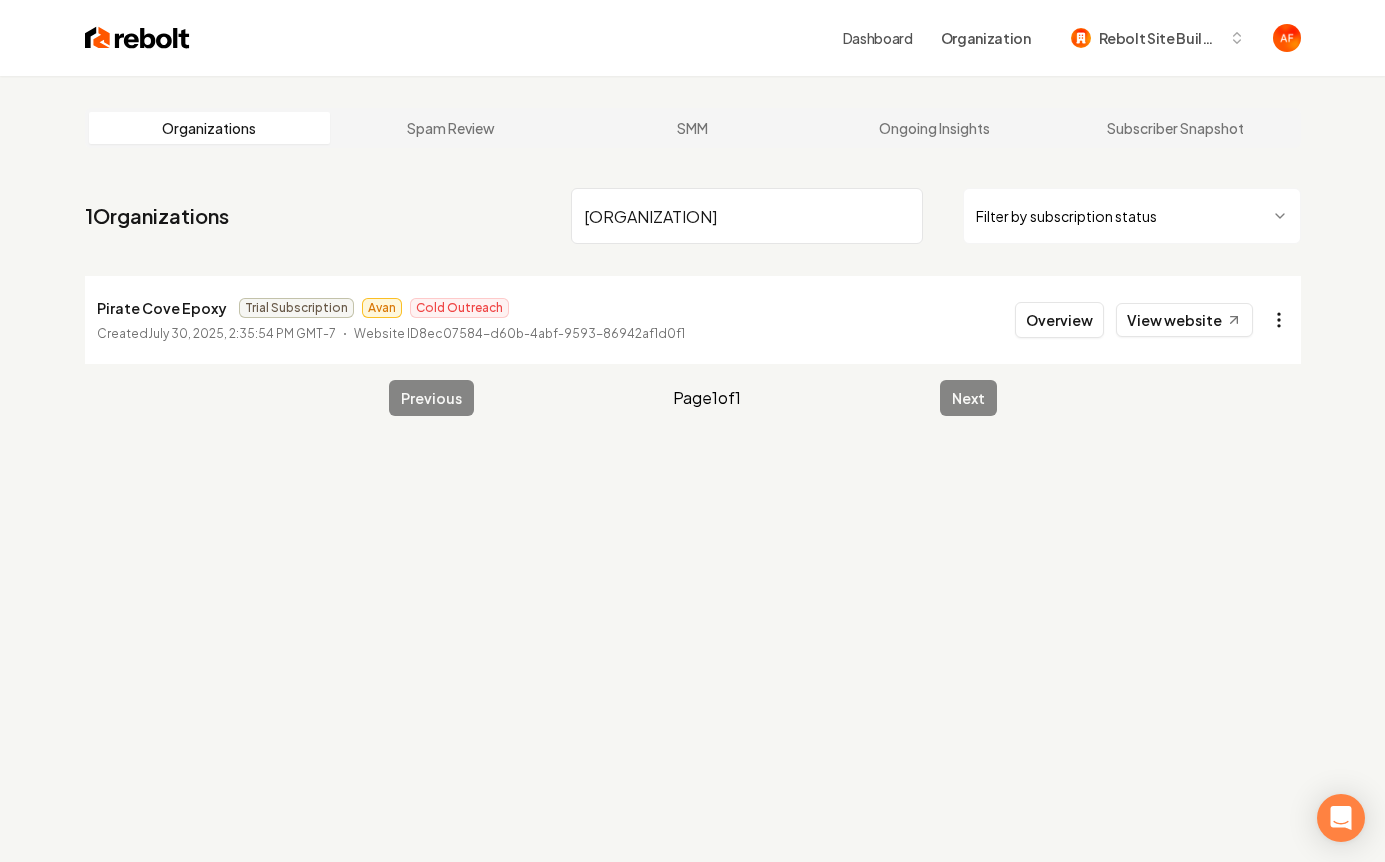 type on "[ORGANIZATION]" 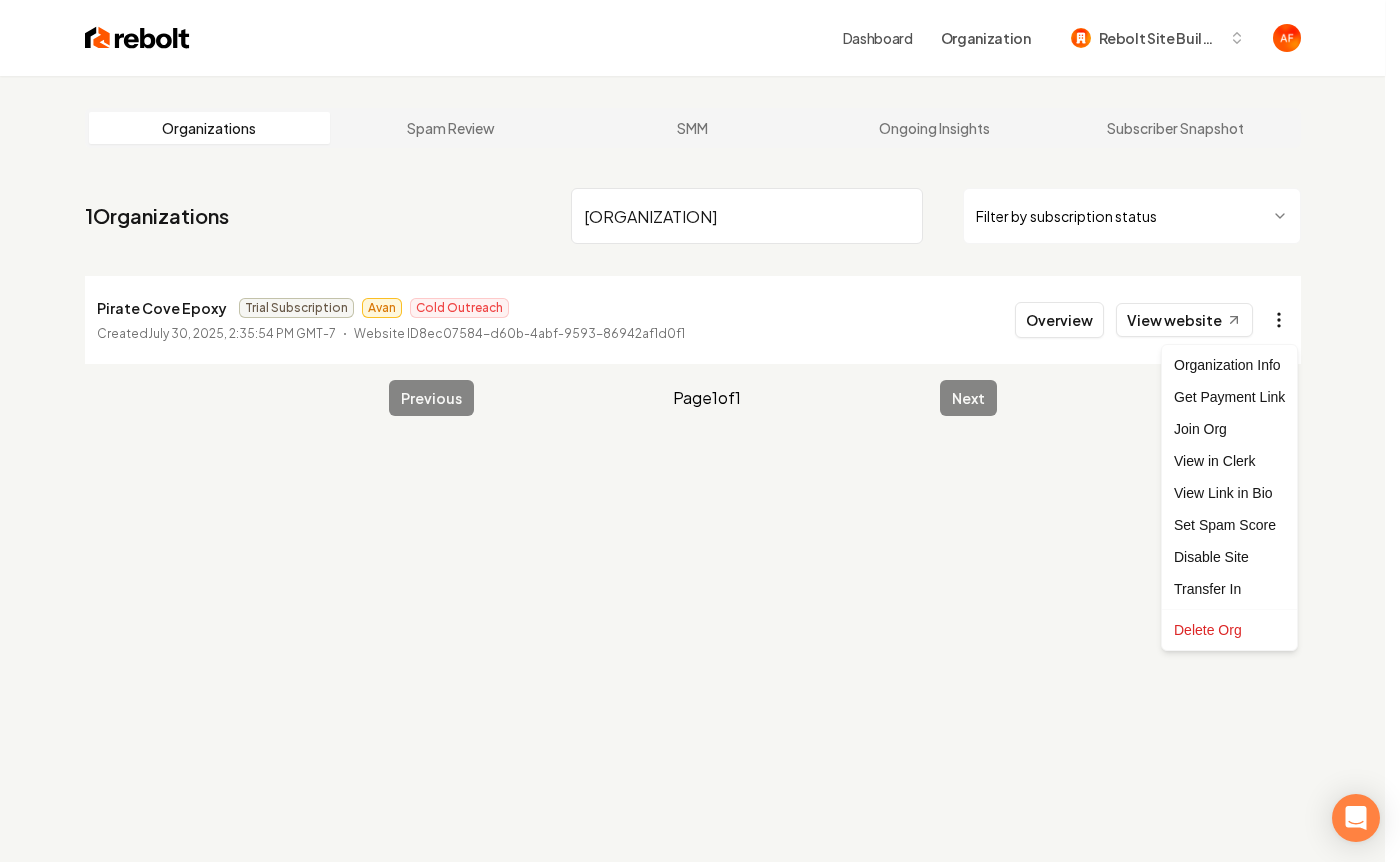 click on "Dashboard Organization Rebolt Site Builder Organizations Spam Review SMM Ongoing Insights Subscriber Snapshot 1  Organizations [ORGANIZATION] Filter by subscription status [ORGANIZATION] Epoxy Trial Subscription [NAME] Cold Outreach Created  [MONTH] [DAY], [YEAR], [HOUR]:[MINUTE]:[SECOND] [AM/PM] [TIMEZONE]   Website ID  [UUID] Overview View website Previous Page  1  of  1 Next /dashboard/admin?orgName=[ORGANIZATION]
Organization Info Get Payment Link Join Org View in Clerk View Link in Bio Set Spam Score Disable Site Transfer In Delete Org" at bounding box center [700, 431] 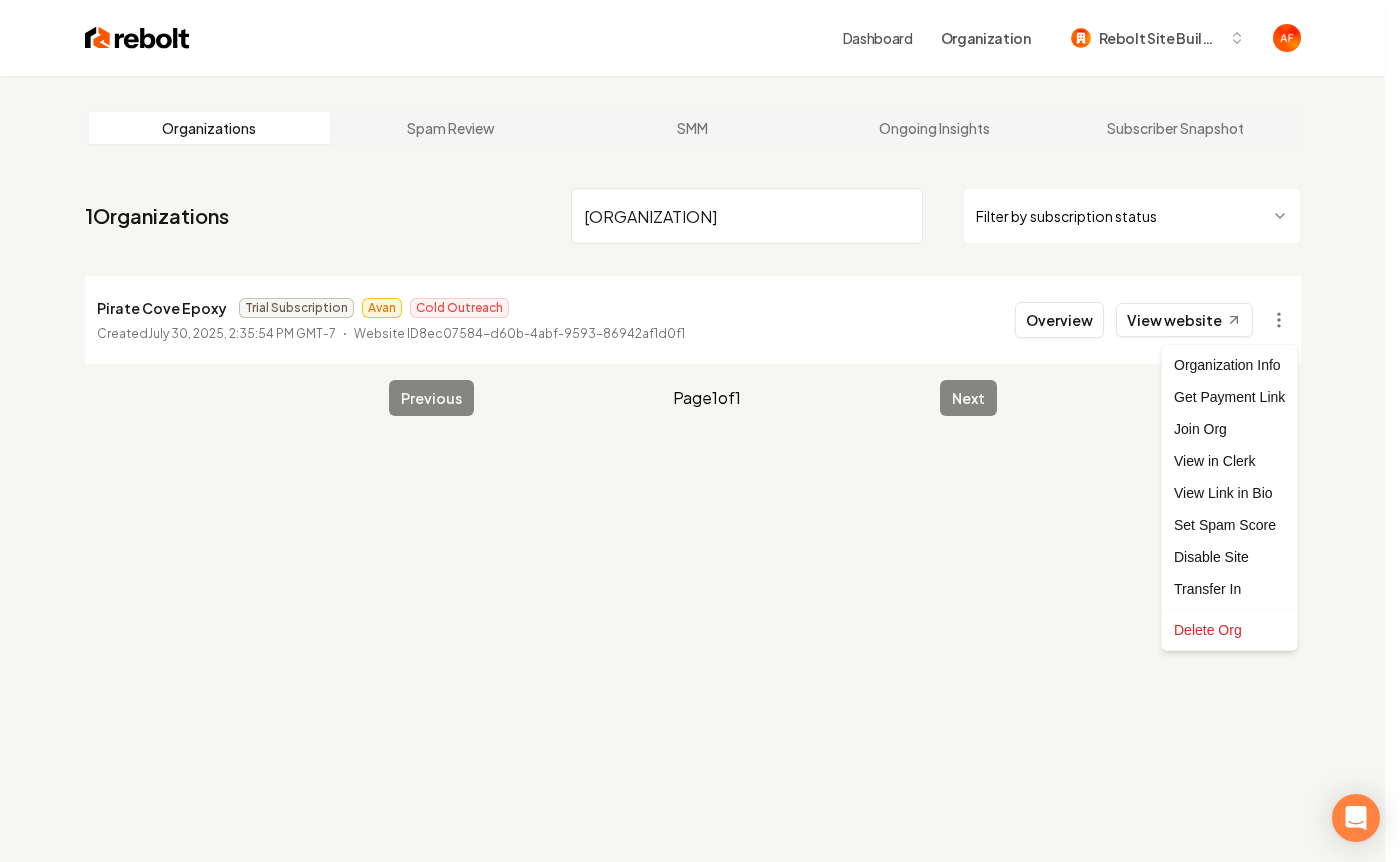 click on "Dashboard Organization Rebolt Site Builder Organizations Spam Review SMM Ongoing Insights Subscriber Snapshot 1  Organizations pirate Filter by subscription status Pirate Cove Epoxy Trial Subscription Avan Cold Outreach Created  July 30, 2025, 2:35:54 PM GMT-7   Website ID  8ec07584-d60b-4abf-9593-86942af1d0f1 Overview View website Previous Page  1  of  1 Next /dashboard/admin?orgName=pirate
Organization Info Get Payment Link Join Org View in Clerk View Link in Bio Set Spam Score Disable Site Transfer In Delete Org" at bounding box center (700, 431) 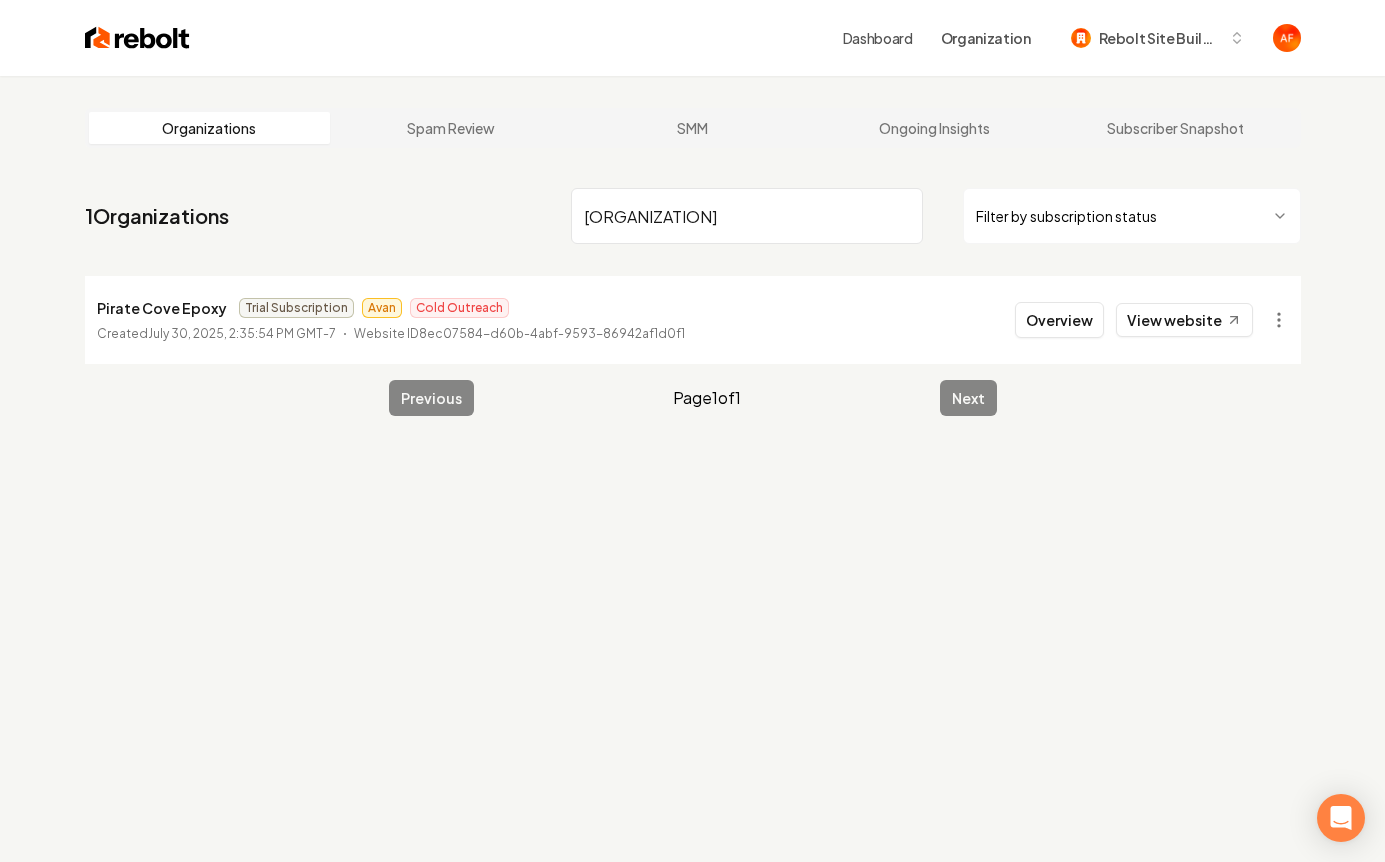 drag, startPoint x: 907, startPoint y: 202, endPoint x: 901, endPoint y: 216, distance: 15.231546 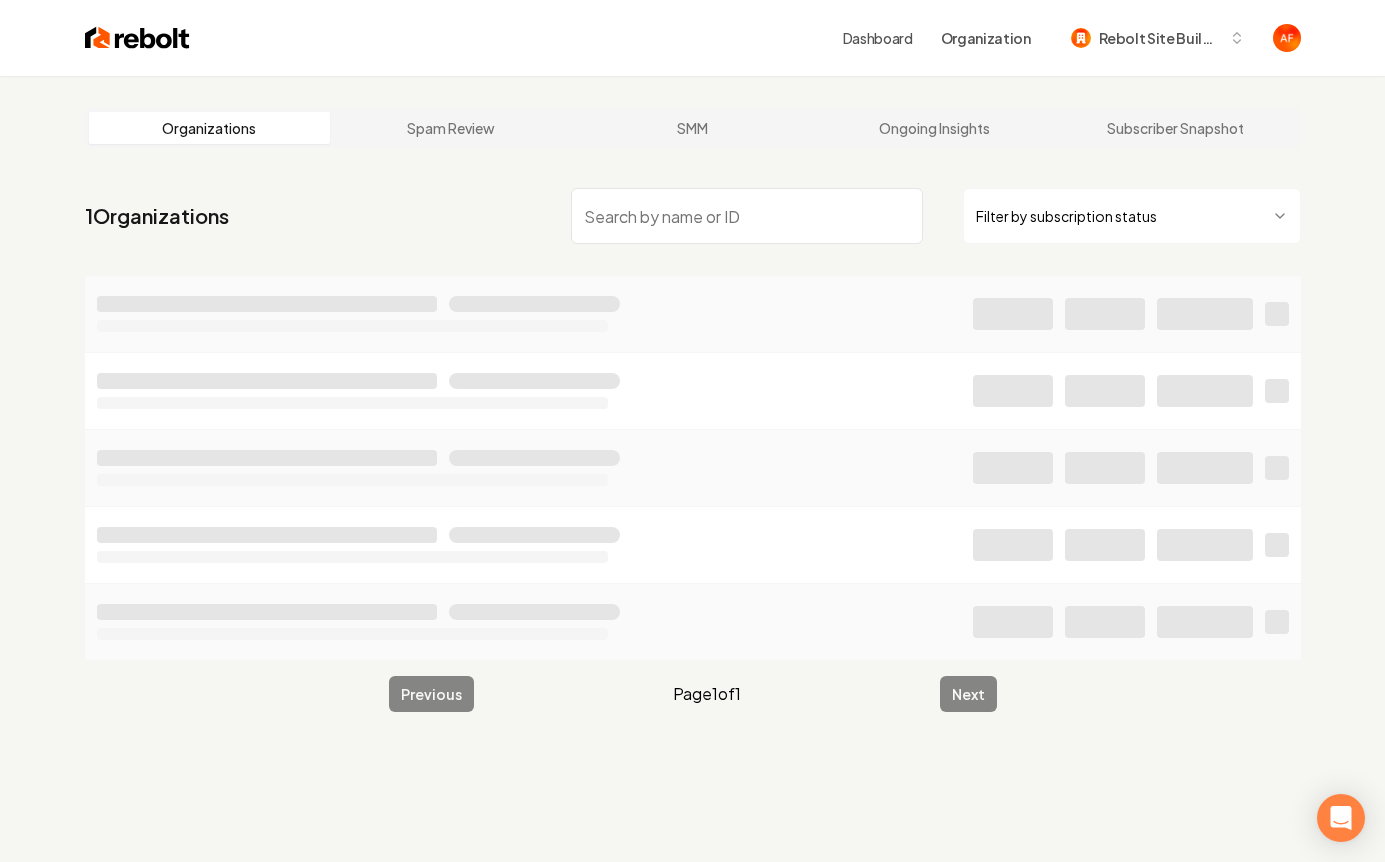 click at bounding box center [747, 216] 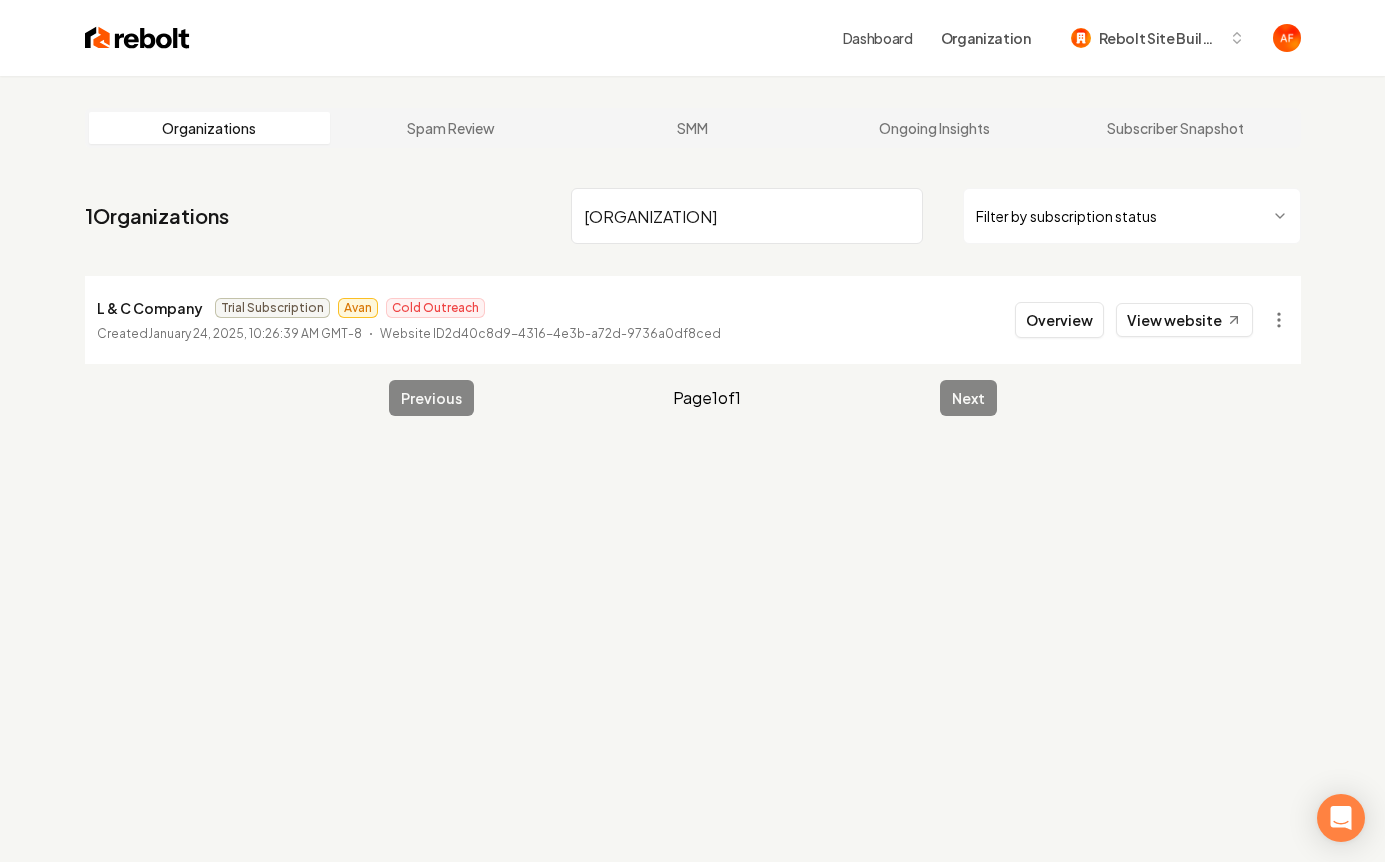 click on "L & C c" at bounding box center (747, 216) 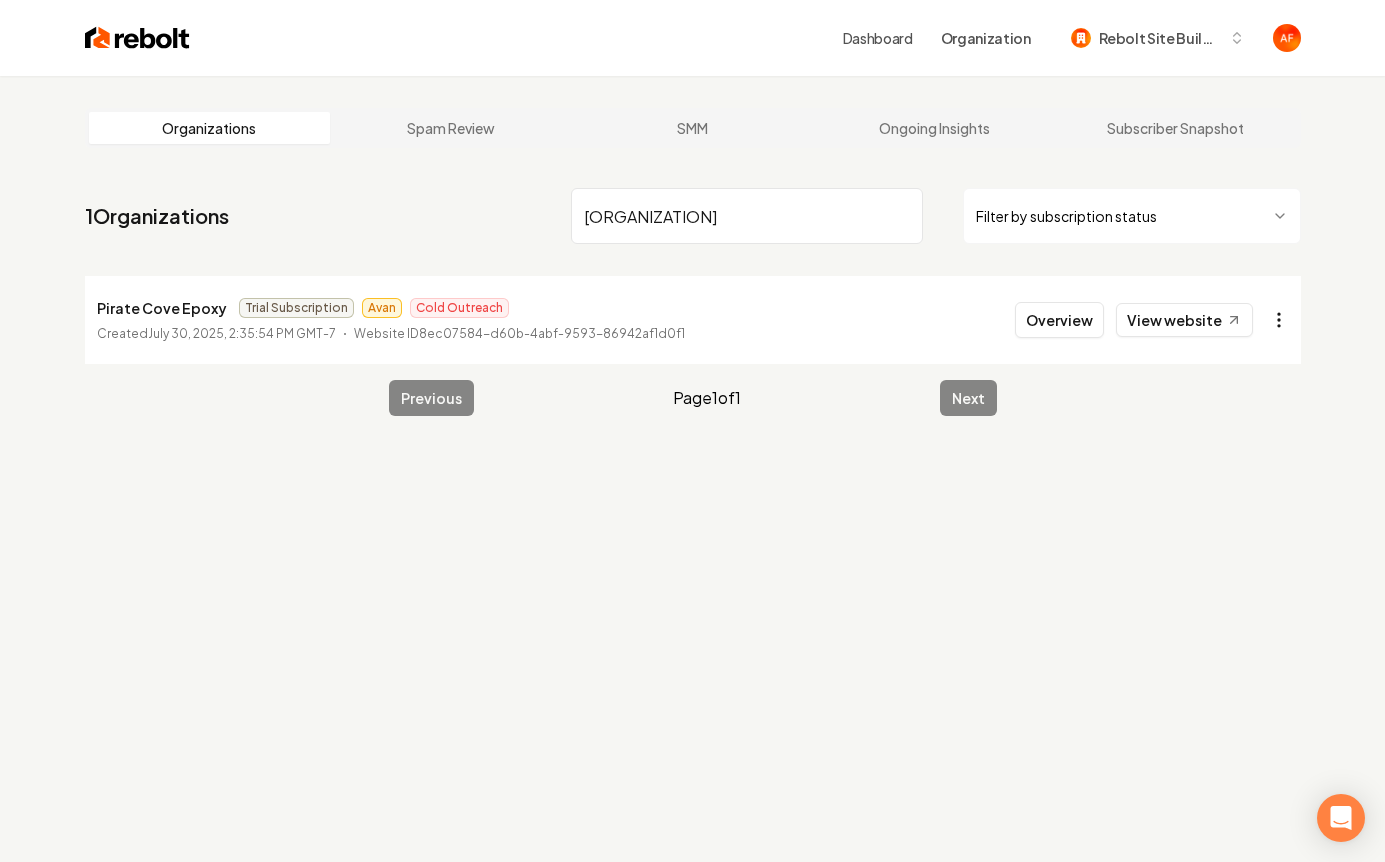 type on "pirate" 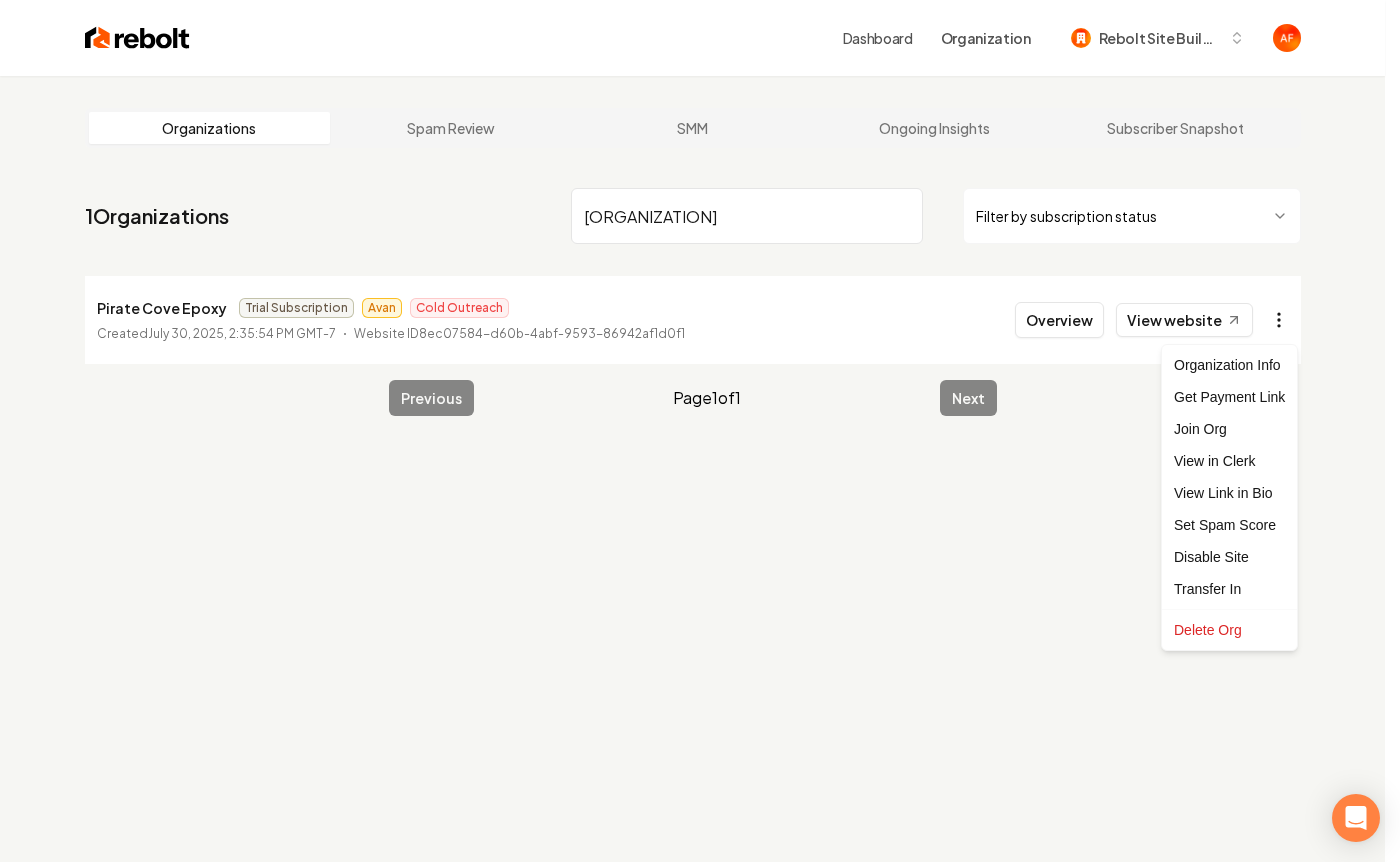 click on "Dashboard Organization Rebolt Site Builder Organizations Spam Review SMM Ongoing Insights Subscriber Snapshot 1  Organizations pirate Filter by subscription status Pirate Cove Epoxy Trial Subscription Avan Cold Outreach Created  July 30, 2025, 2:35:54 PM GMT-7   Website ID  8ec07584-d60b-4abf-9593-86942af1d0f1 Overview View website Previous Page  1  of  1 Next /dashboard/admin?orgName=pirate
Organization Info Get Payment Link Join Org View in Clerk View Link in Bio Set Spam Score Disable Site Transfer In Delete Org" at bounding box center (700, 431) 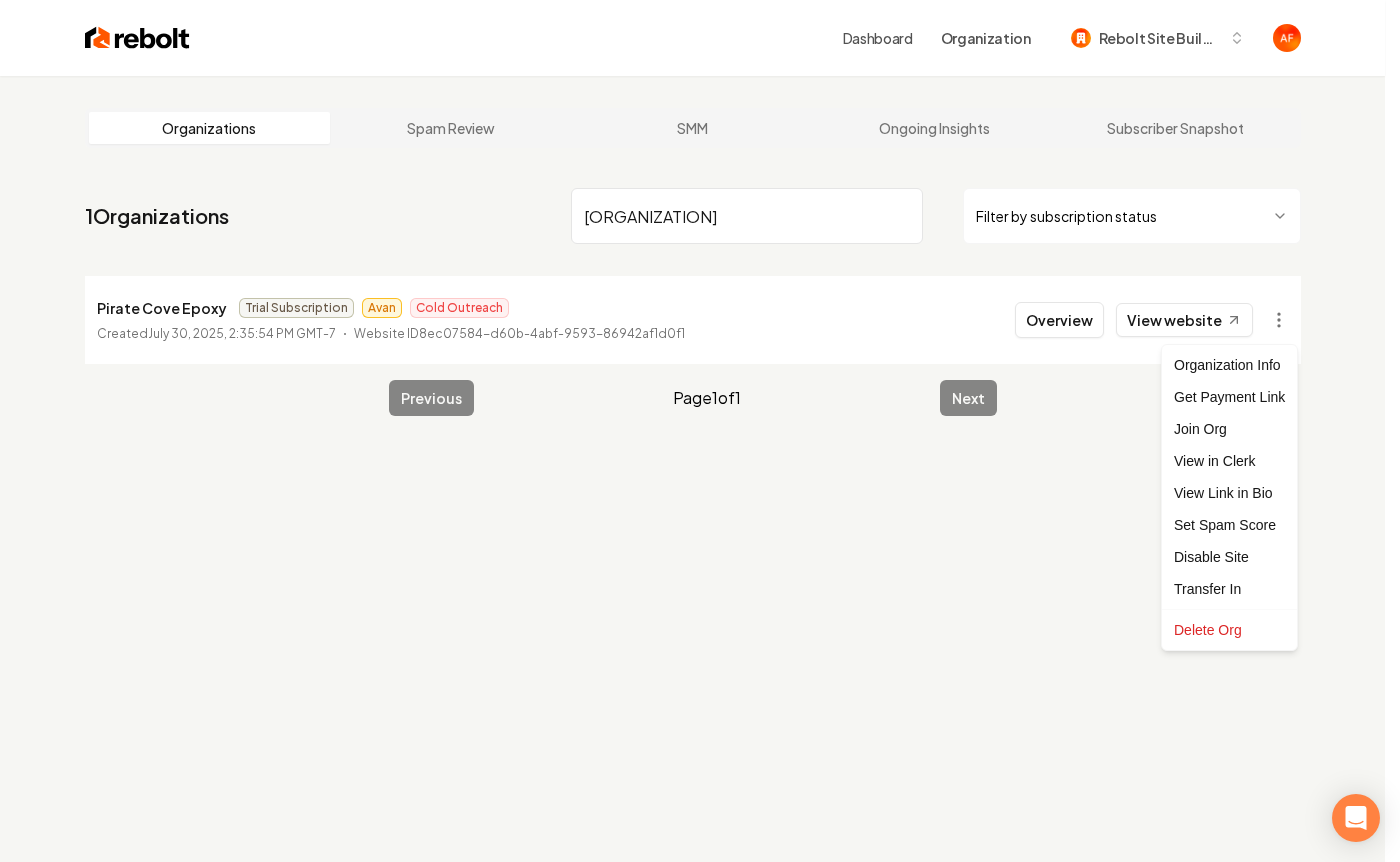 drag, startPoint x: 738, startPoint y: 201, endPoint x: 838, endPoint y: 203, distance: 100.02 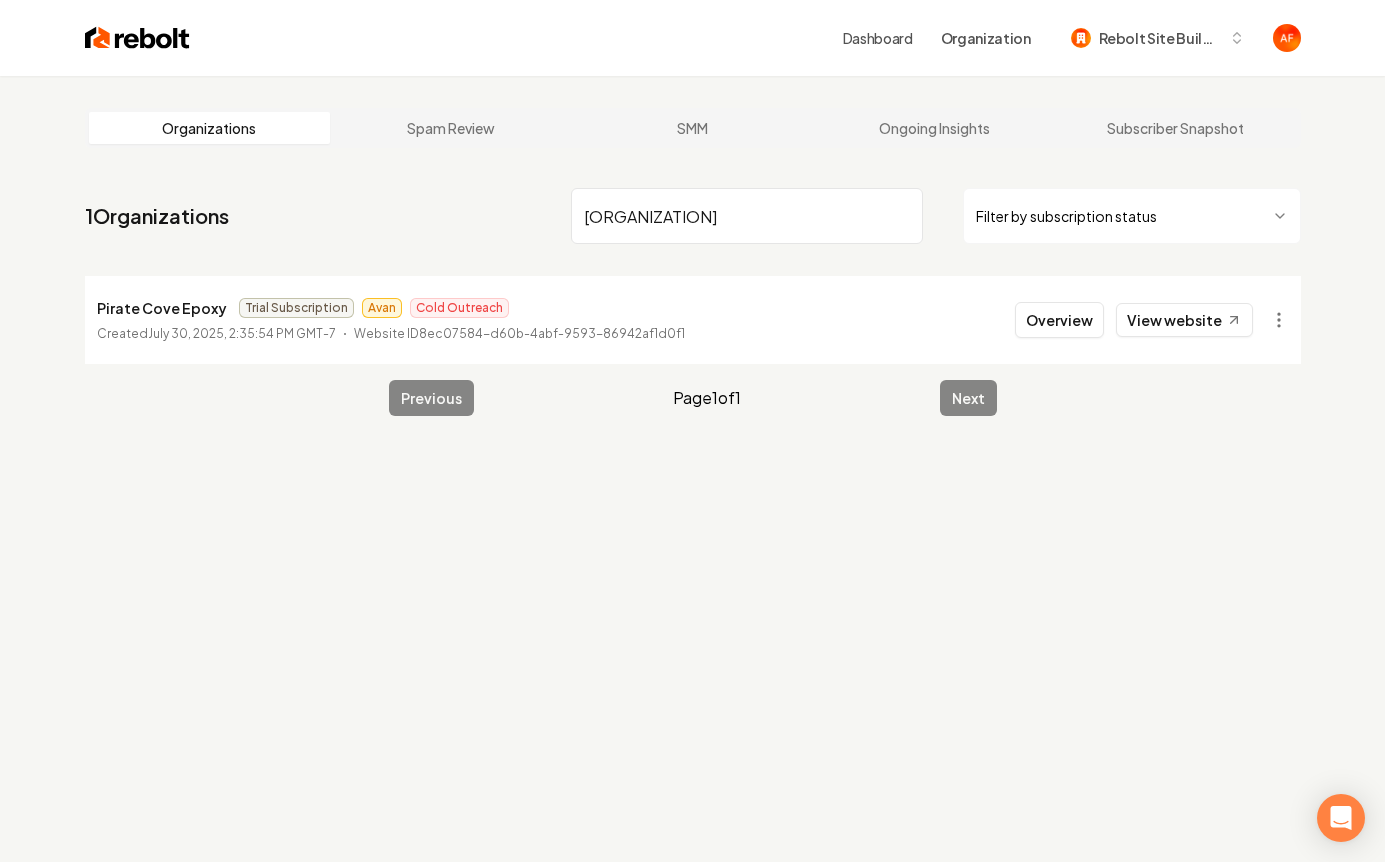 click at bounding box center (137, 38) 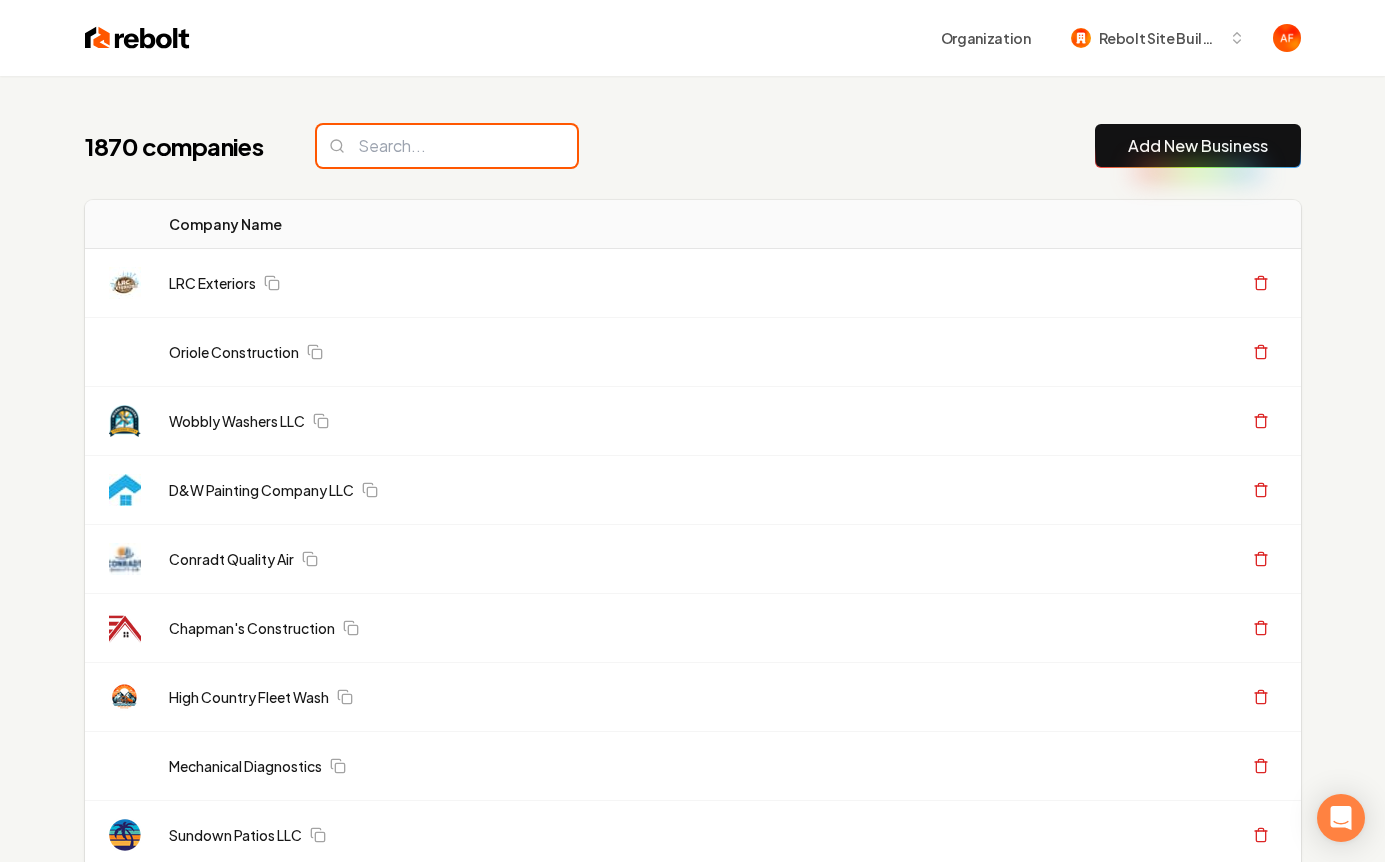 click at bounding box center (447, 146) 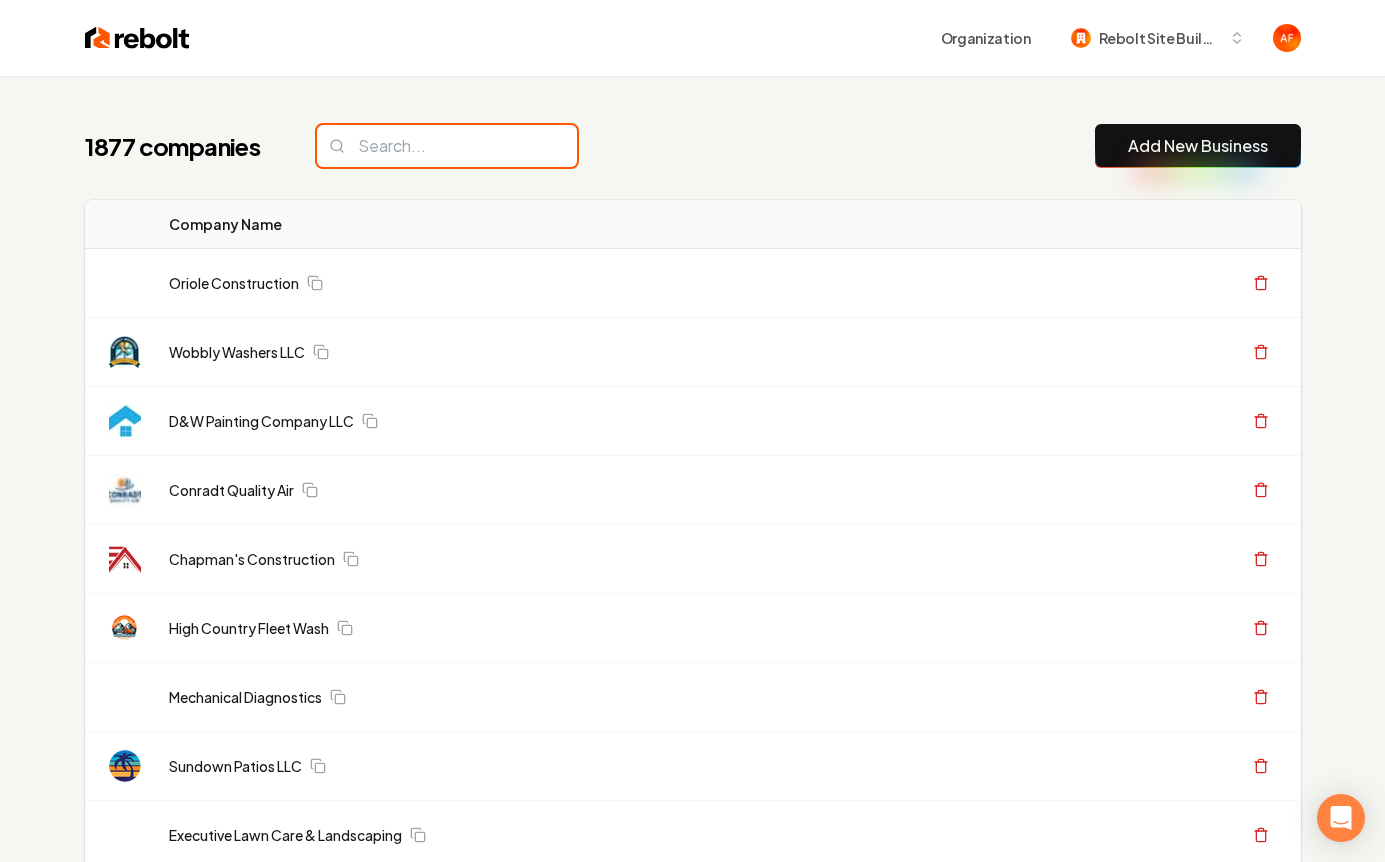 click at bounding box center [447, 146] 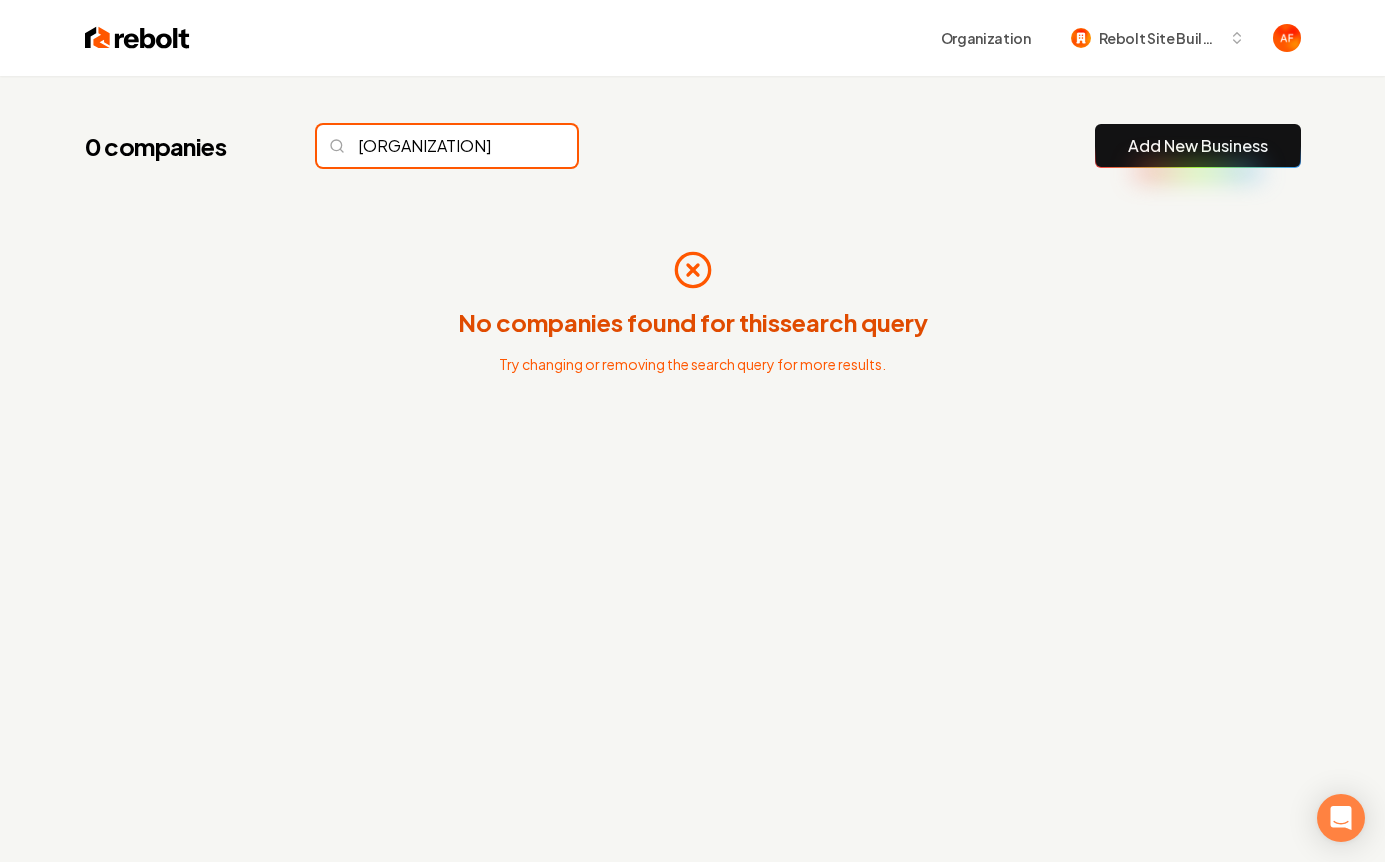 type on "pirate" 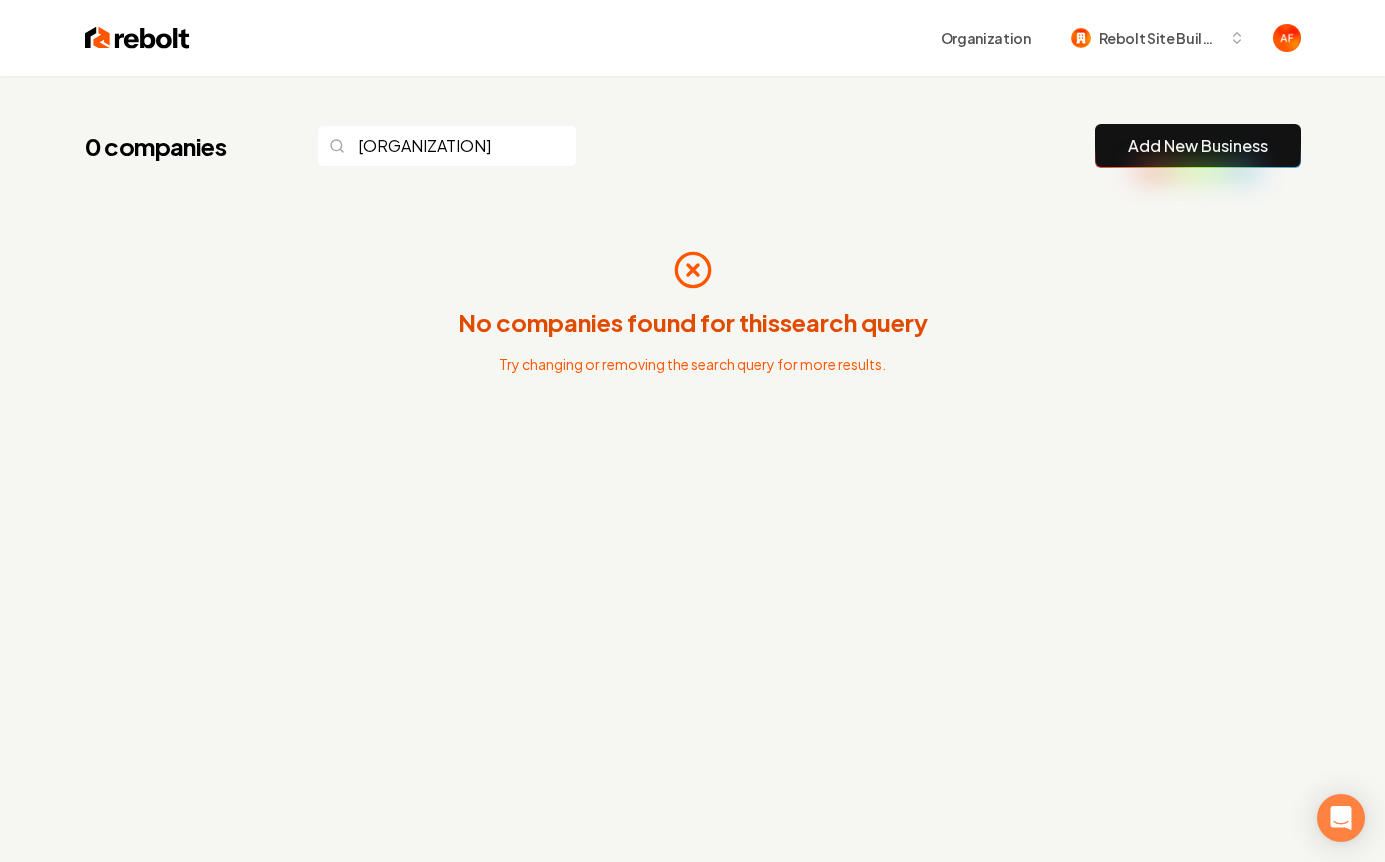 click on "Organization Rebolt Site Builder" at bounding box center [693, 38] 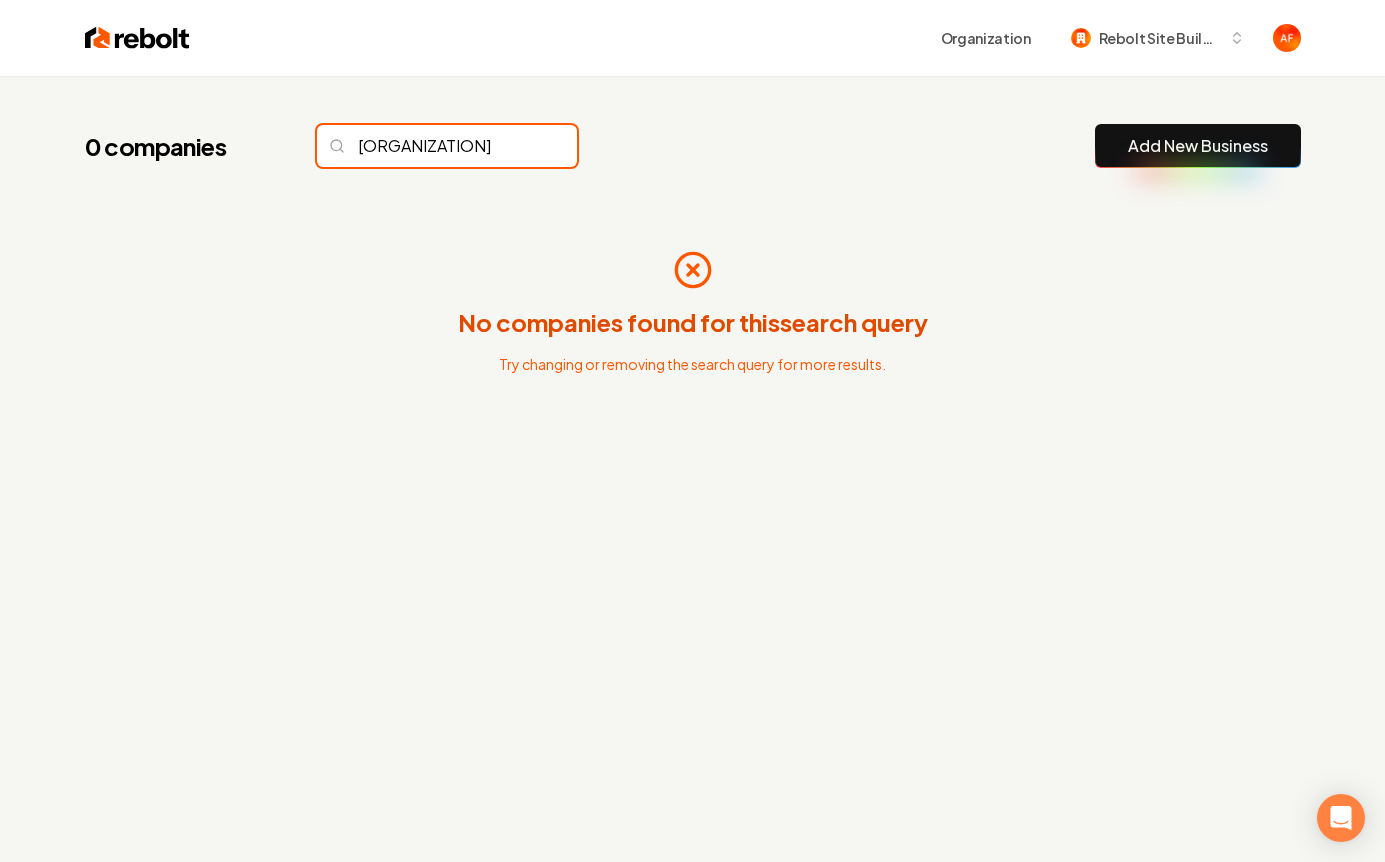 click on "pirate" at bounding box center (447, 146) 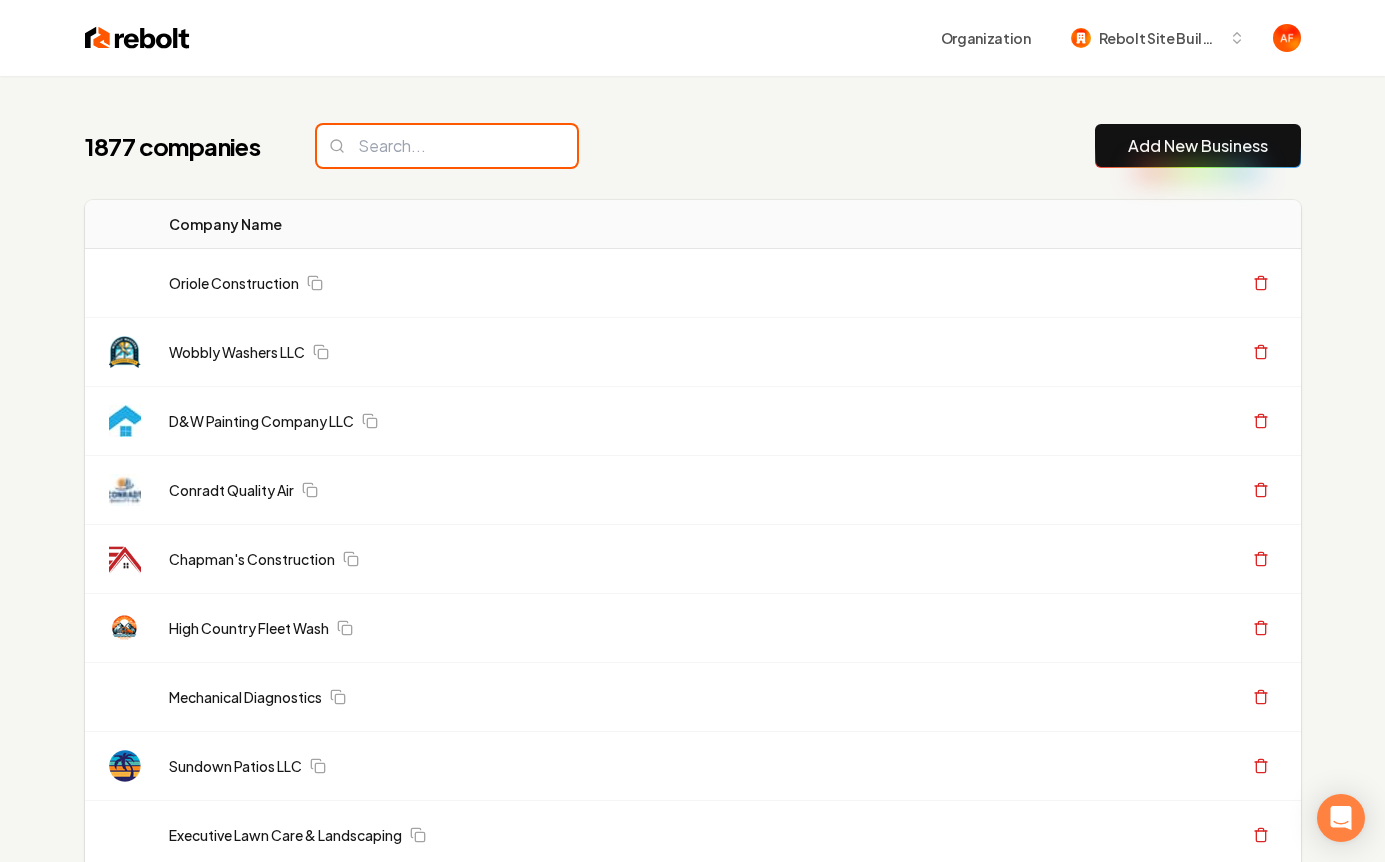 type 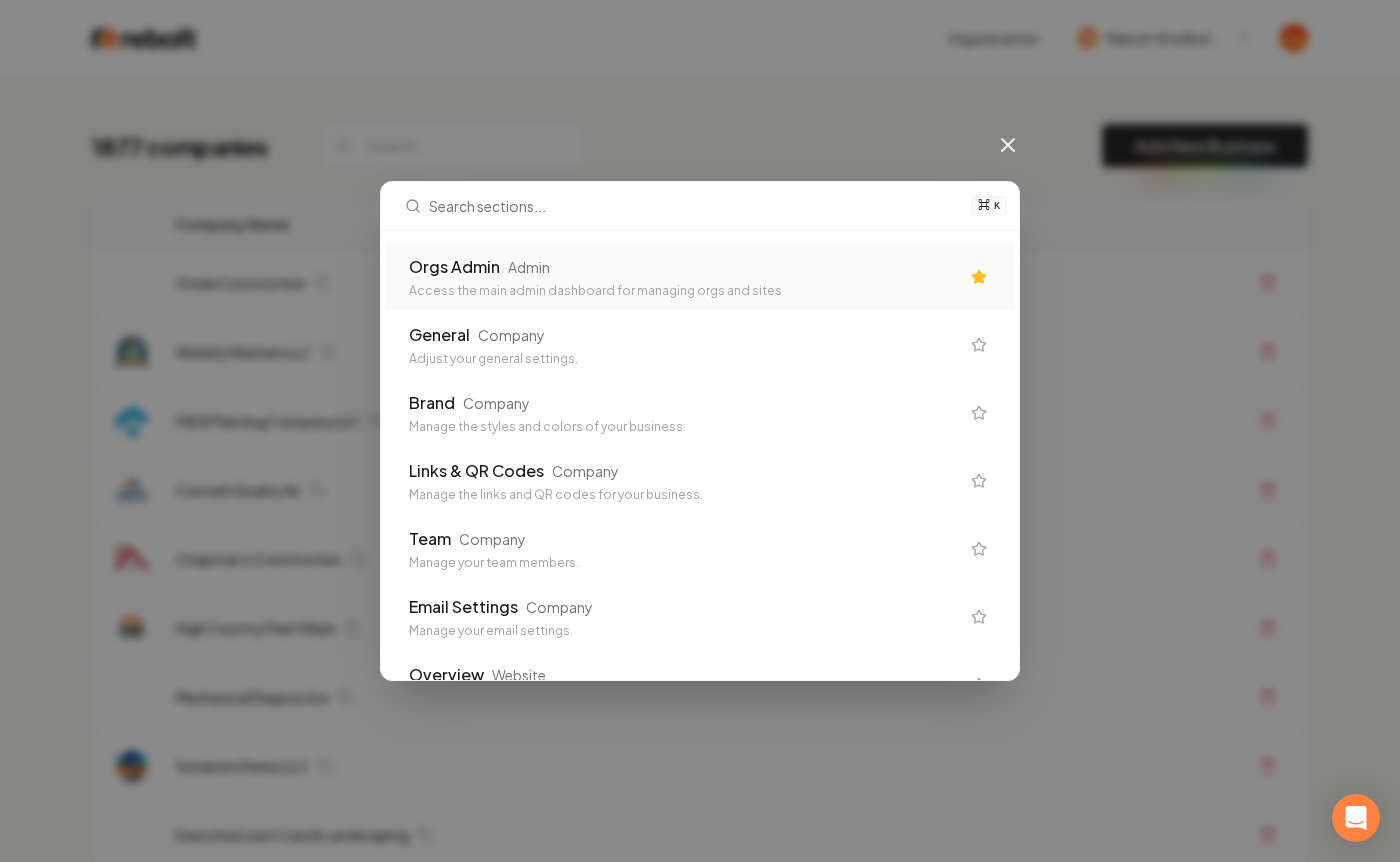 click on "Orgs Admin  Admin" at bounding box center (684, 267) 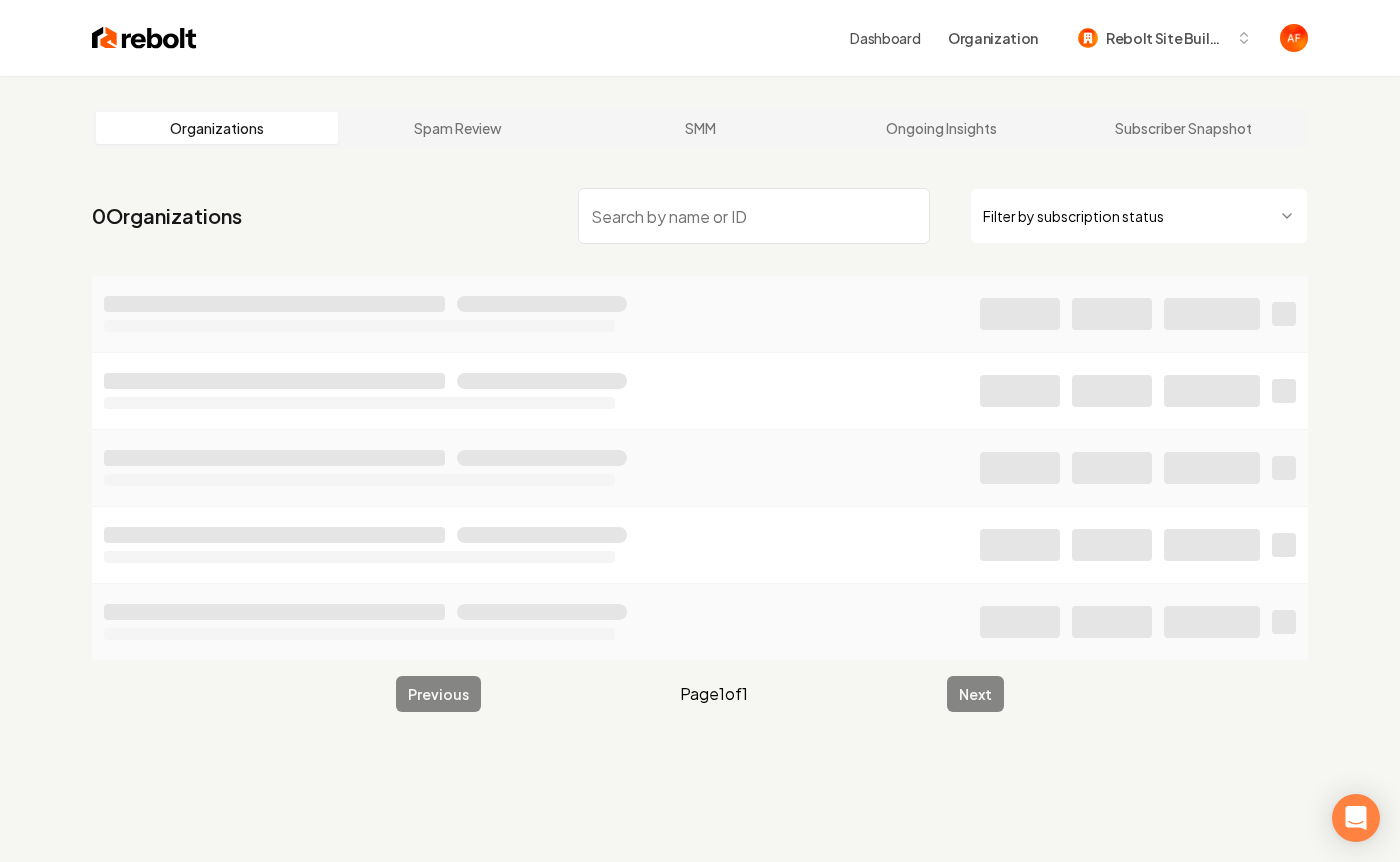 click on "Dashboard Organization Rebolt Site Builder Organizations Spam Review SMM Ongoing Insights Subscriber Snapshot 0  Organizations Filter by subscription status Previous Page  1  of  1 Next /dashboard/admin" at bounding box center (700, 431) 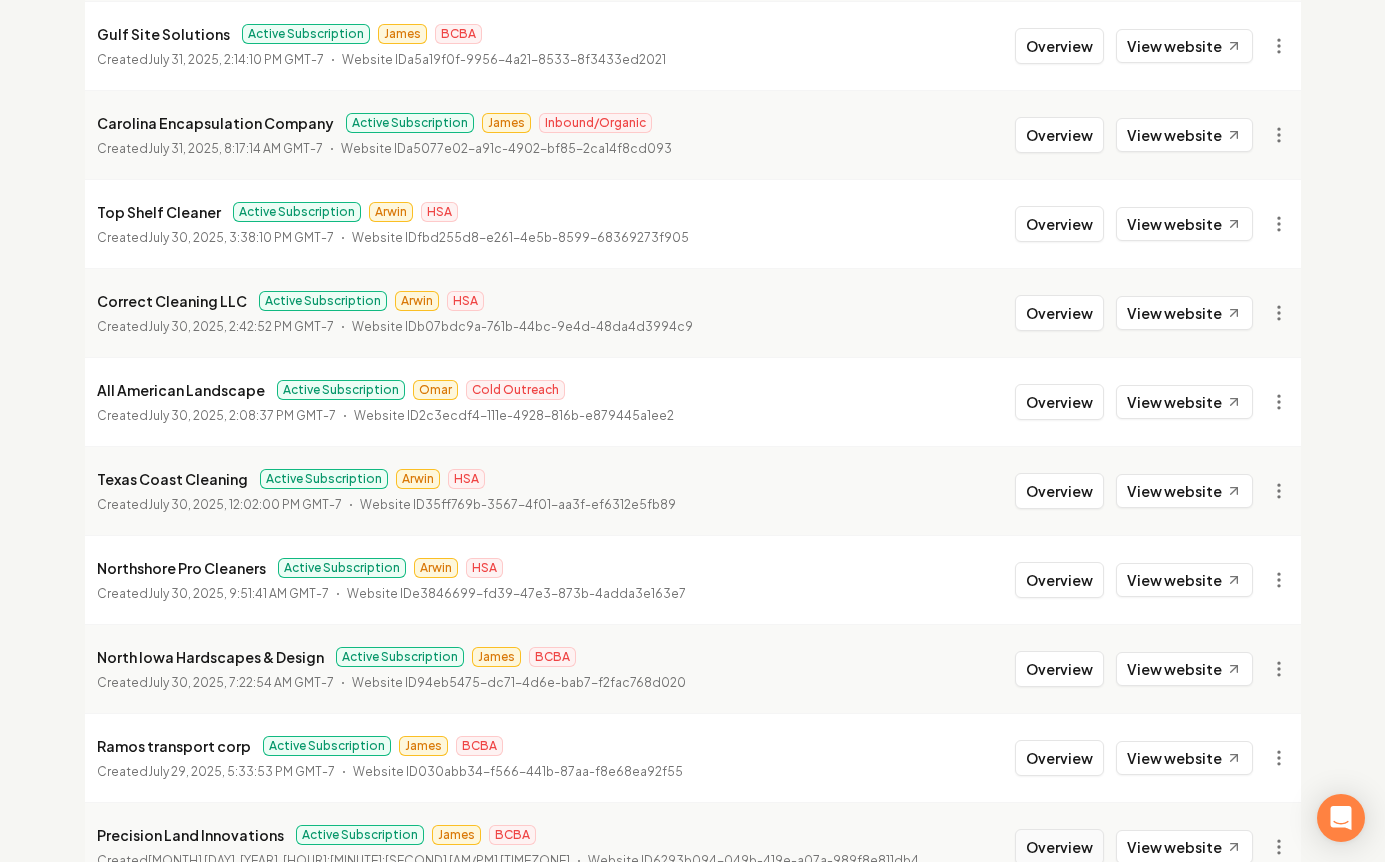 scroll, scrollTop: 2167, scrollLeft: 0, axis: vertical 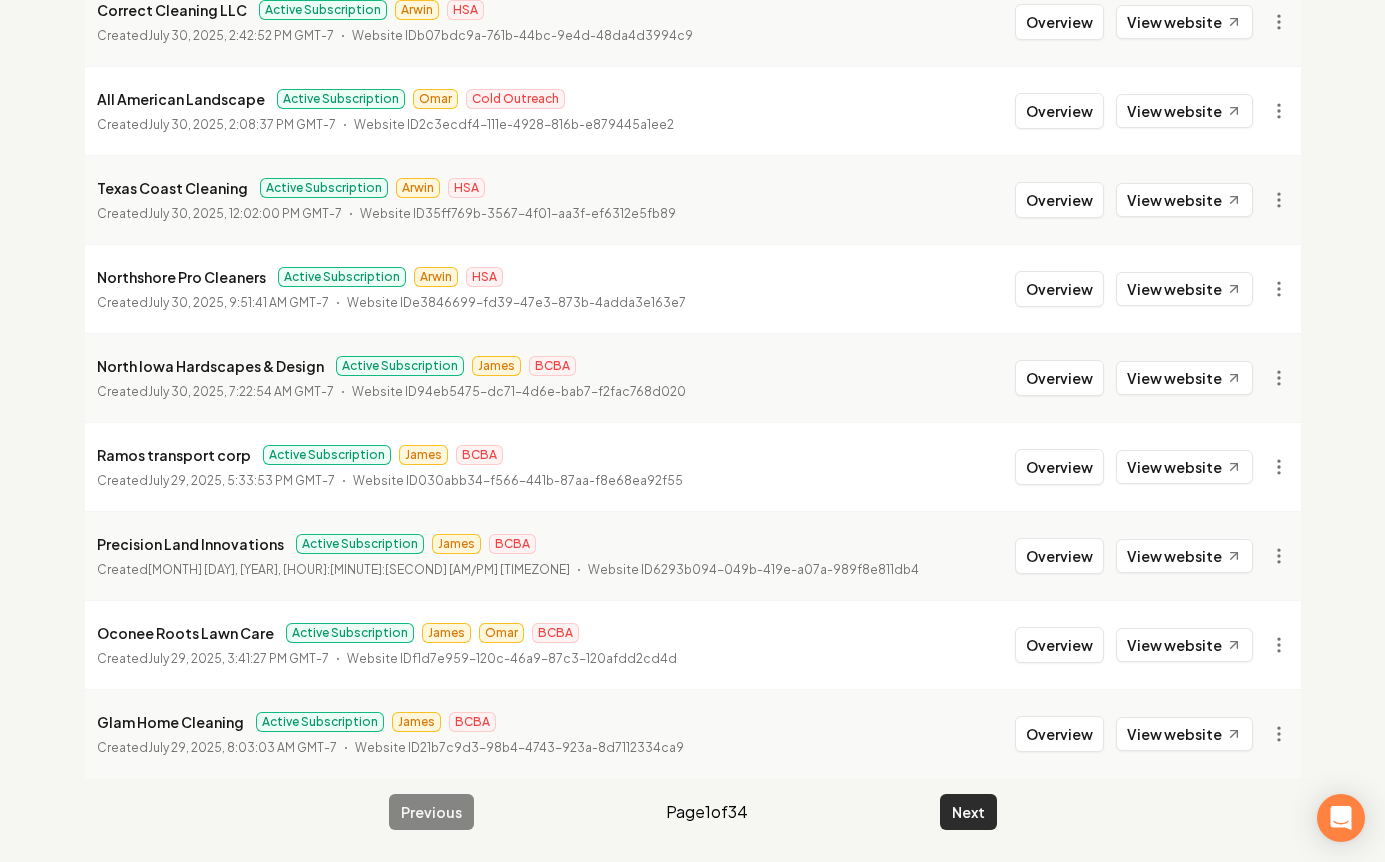 click on "Next" at bounding box center [968, 812] 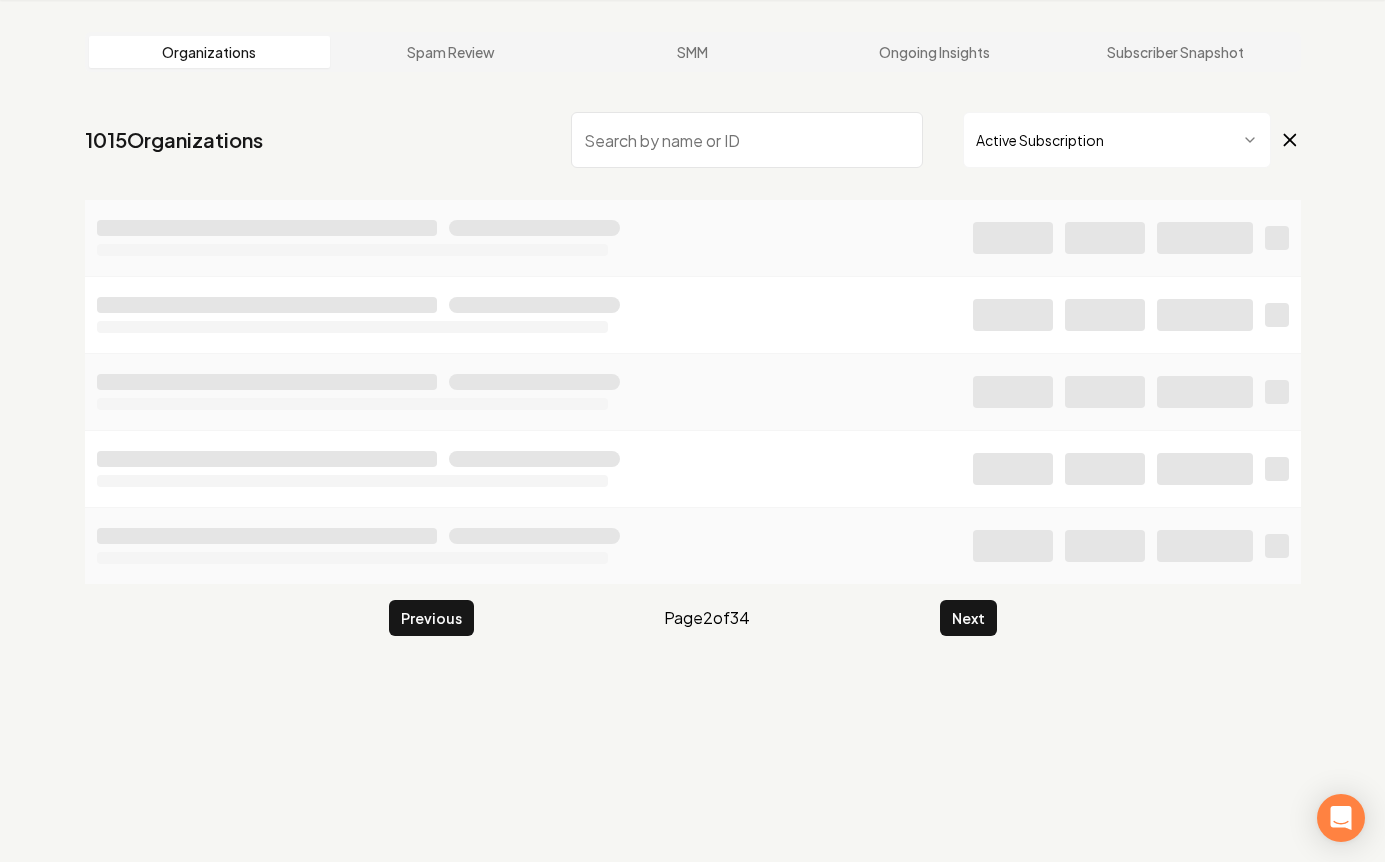 scroll, scrollTop: 2167, scrollLeft: 0, axis: vertical 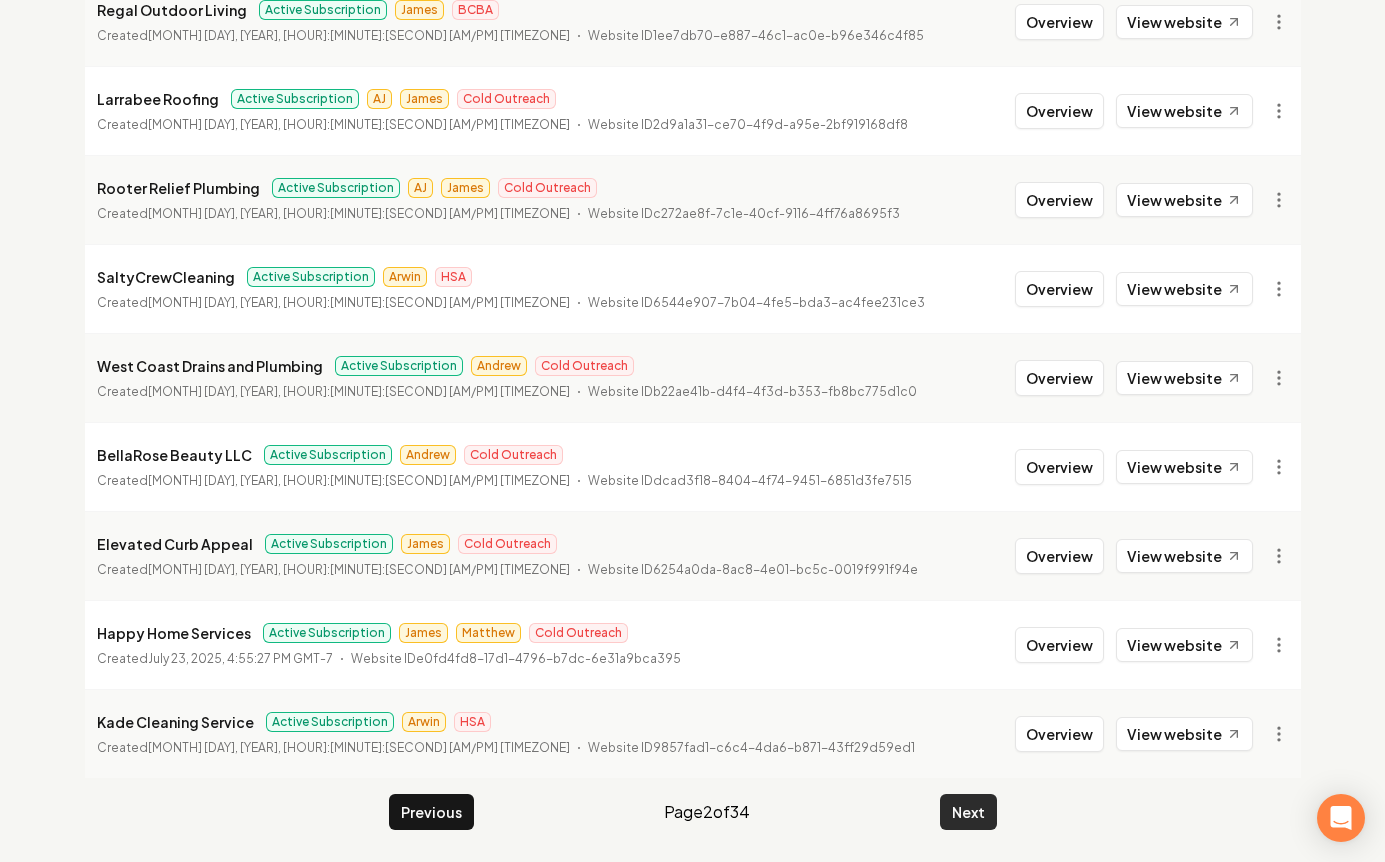 click on "Next" at bounding box center [968, 812] 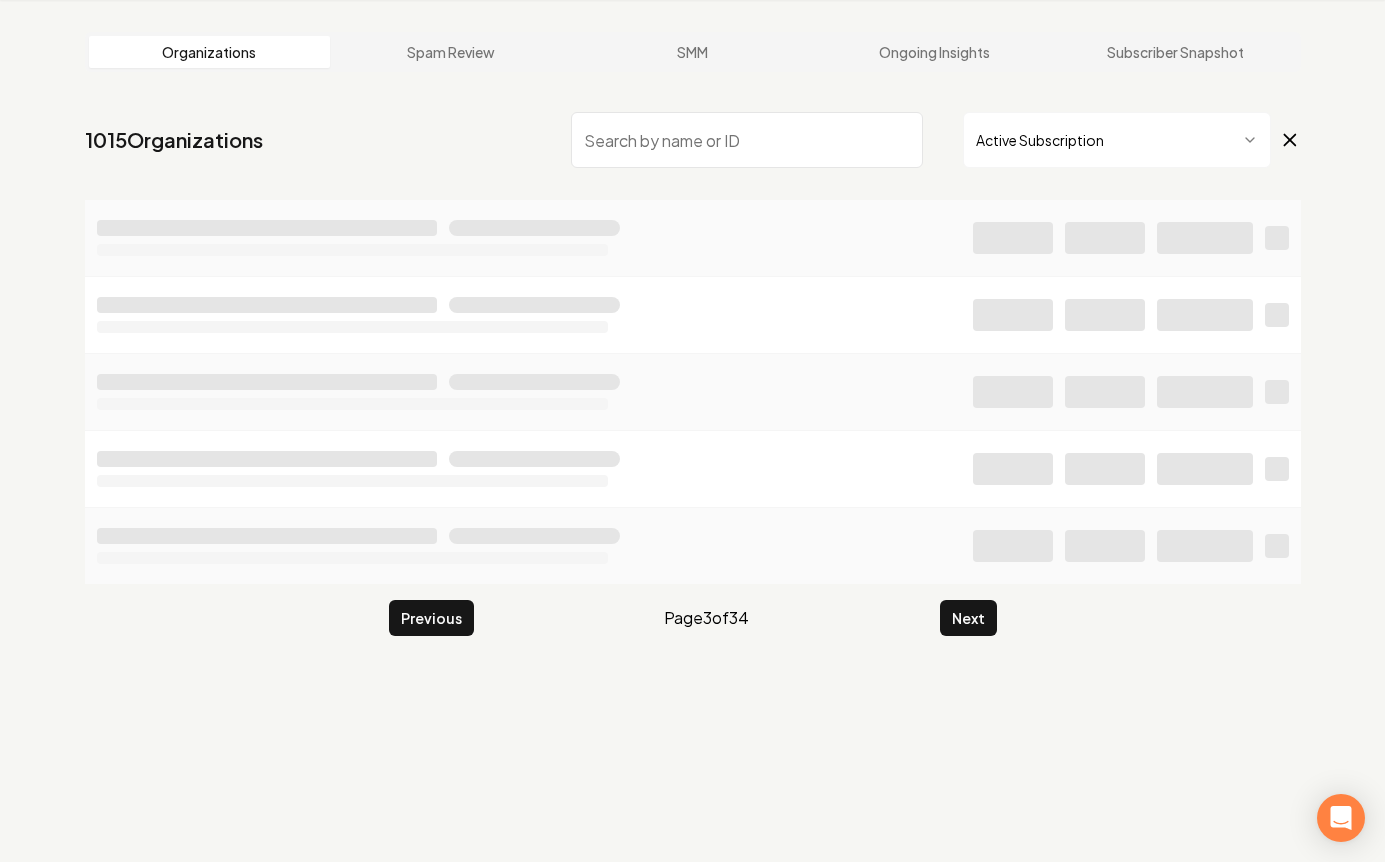 scroll, scrollTop: 2167, scrollLeft: 0, axis: vertical 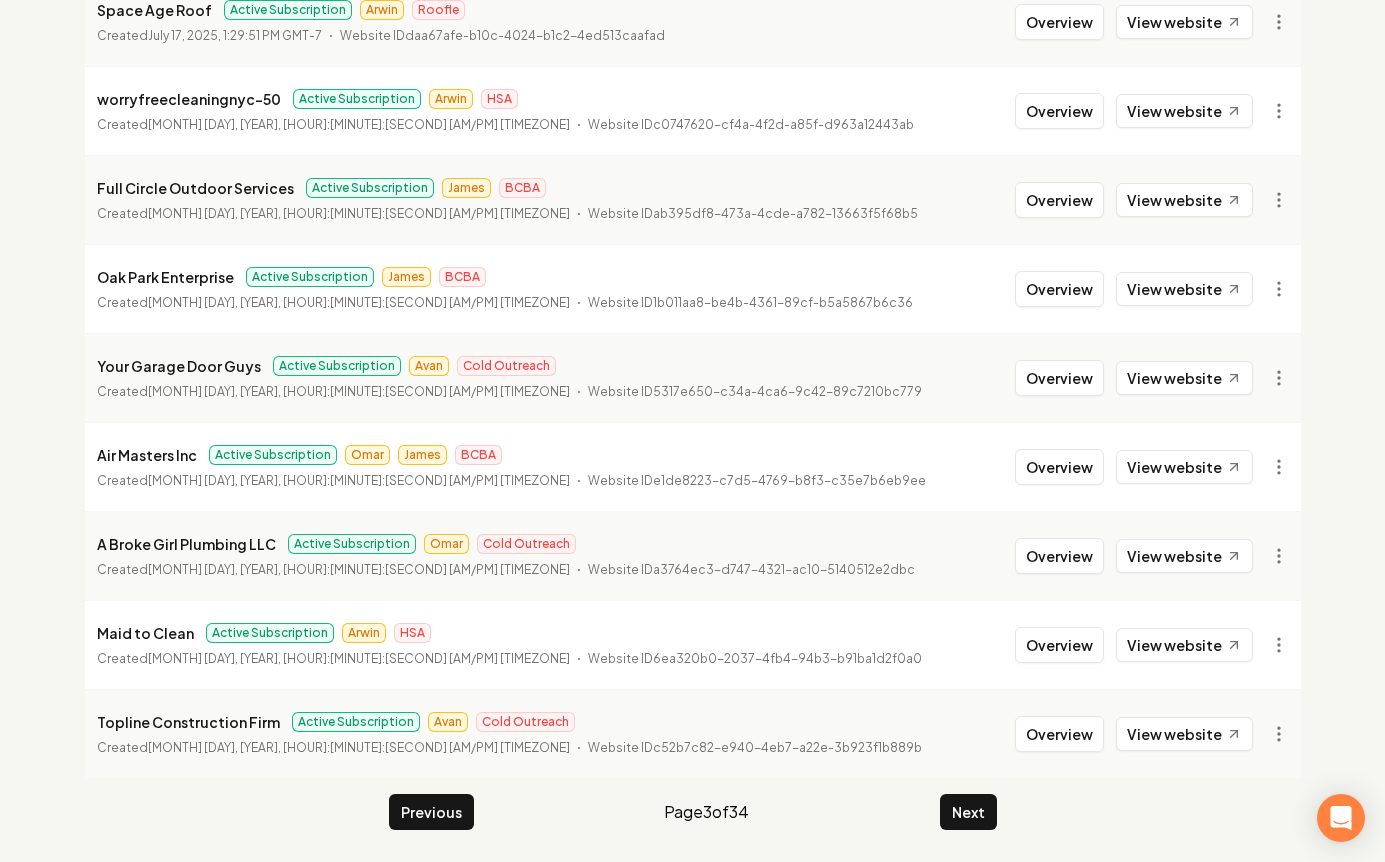 click on "Organizations Spam Review SMM Ongoing Insights Subscriber Snapshot 1015  Organizations Active Subscription Clean Transitions LLC Active Subscription Arwin HSA Created  July 23, 2025, 2:56:59 PM GMT-7   Website ID  3d6f4976-3766-4289-b937-c8af3e6d1404 Overview View website Butler Heating & Air Active Subscription James Cold Outreach Created  July 23, 2025, 11:26:11 AM GMT-7   Website ID  ac7155ab-d582-4f2e-bc9a-92312da5958e Overview View website Sandoval Electrical Services Active Subscription AJ James Cold Outreach Created  July 22, 2025, 5:21:16 PM GMT-7   Website ID  003c046b-f0ef-4d37-b435-1f76a988bcf5 Overview View website JC Landscaping Active Subscription James BCBA Created  July 22, 2025, 3:05:31 PM GMT-7   Website ID  8006b77a-5037-4c5e-b708-9bfda5fbb829 Overview View website D&G Contracting Active Subscription Matthew James Cold Outreach Created  July 22, 2025, 1:41:15 PM GMT-7   Website ID  2b1dc364-14ee-46c4-9b4c-d89c9a57b935 Overview View website MEG Cleaning Co Active Subscription Arwin HSA" at bounding box center (693, -615) 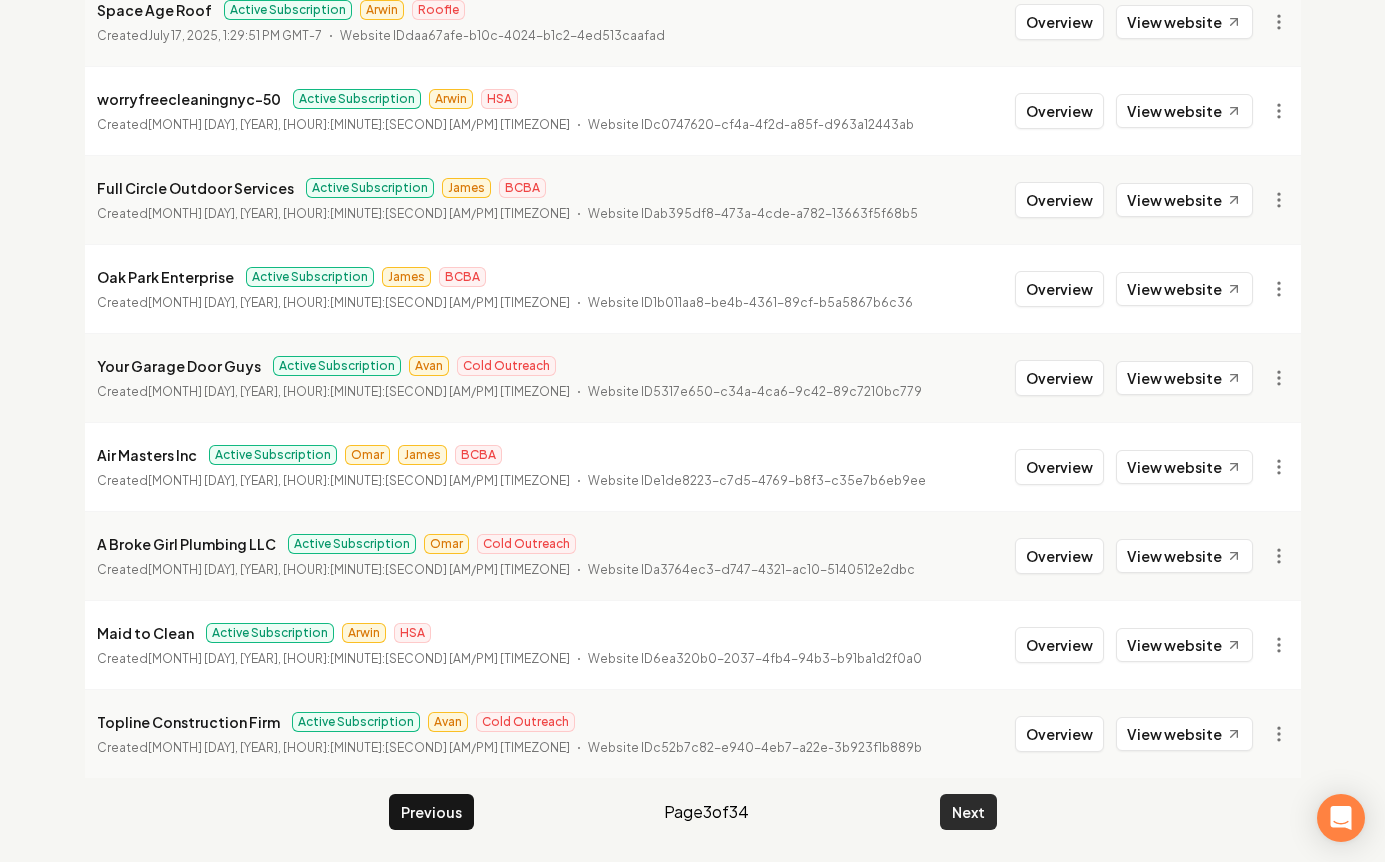 click on "Next" at bounding box center (968, 812) 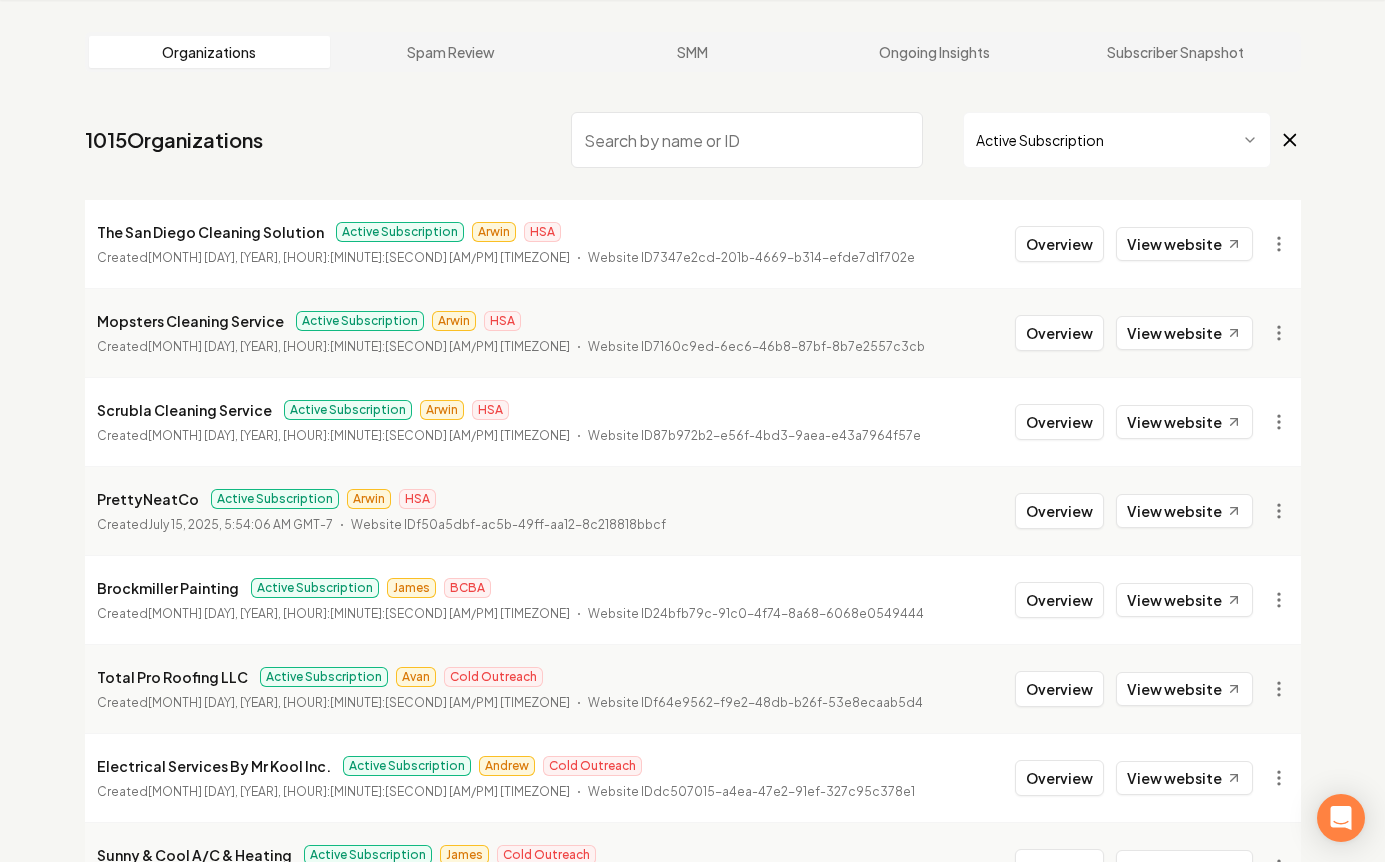 scroll, scrollTop: 2167, scrollLeft: 0, axis: vertical 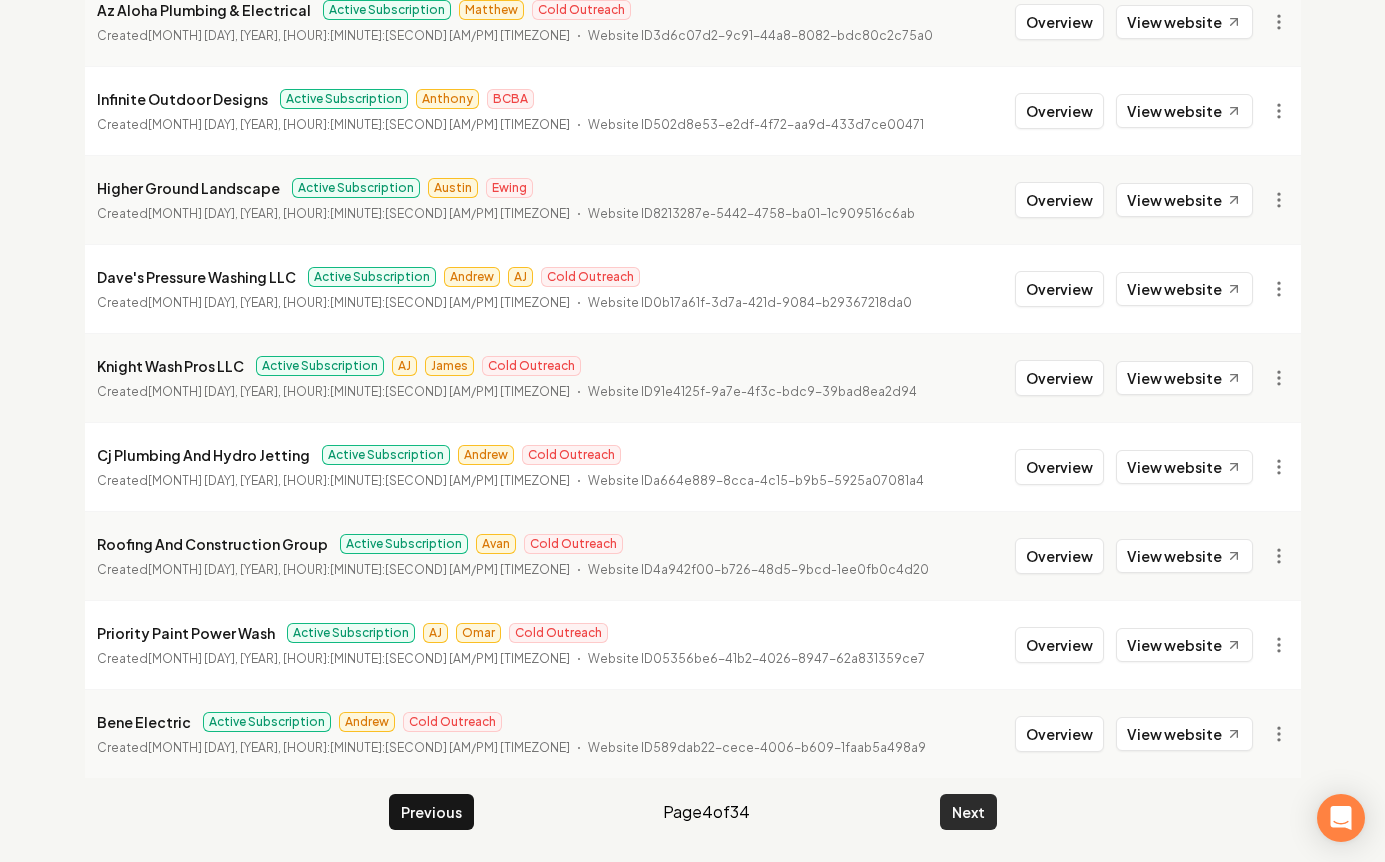 click on "Next" at bounding box center [968, 812] 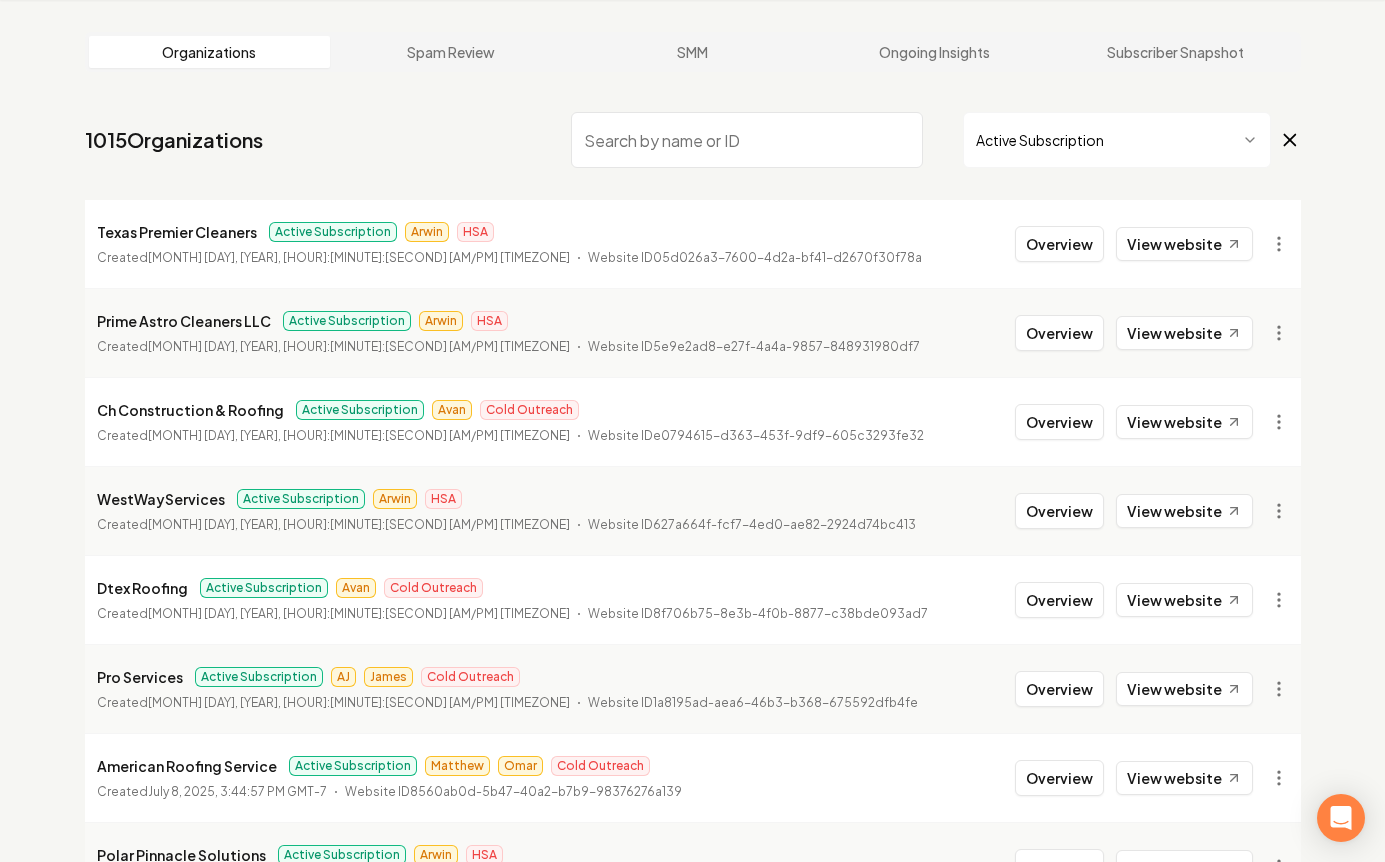 scroll, scrollTop: 2167, scrollLeft: 0, axis: vertical 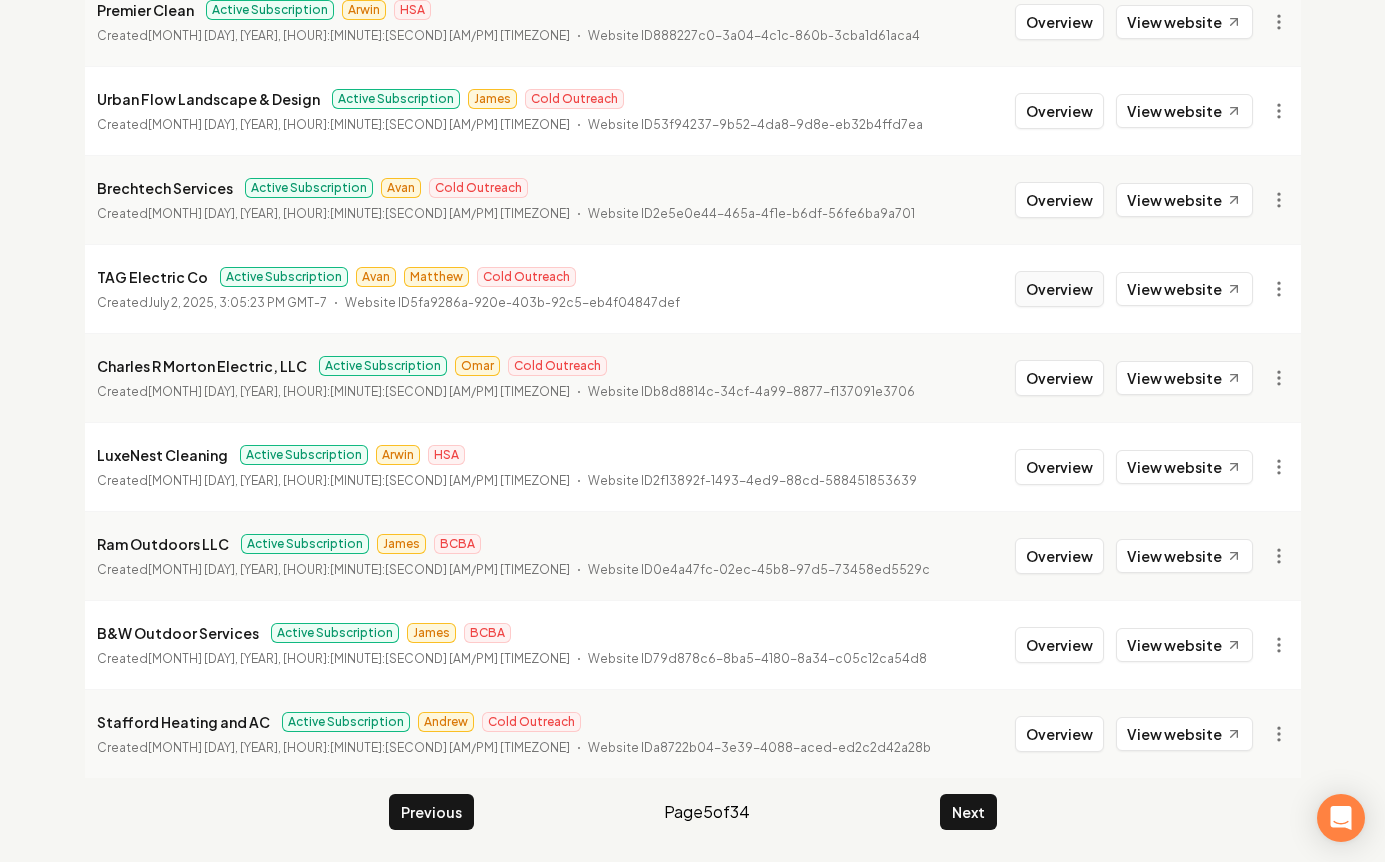 click on "Overview" at bounding box center (1059, 289) 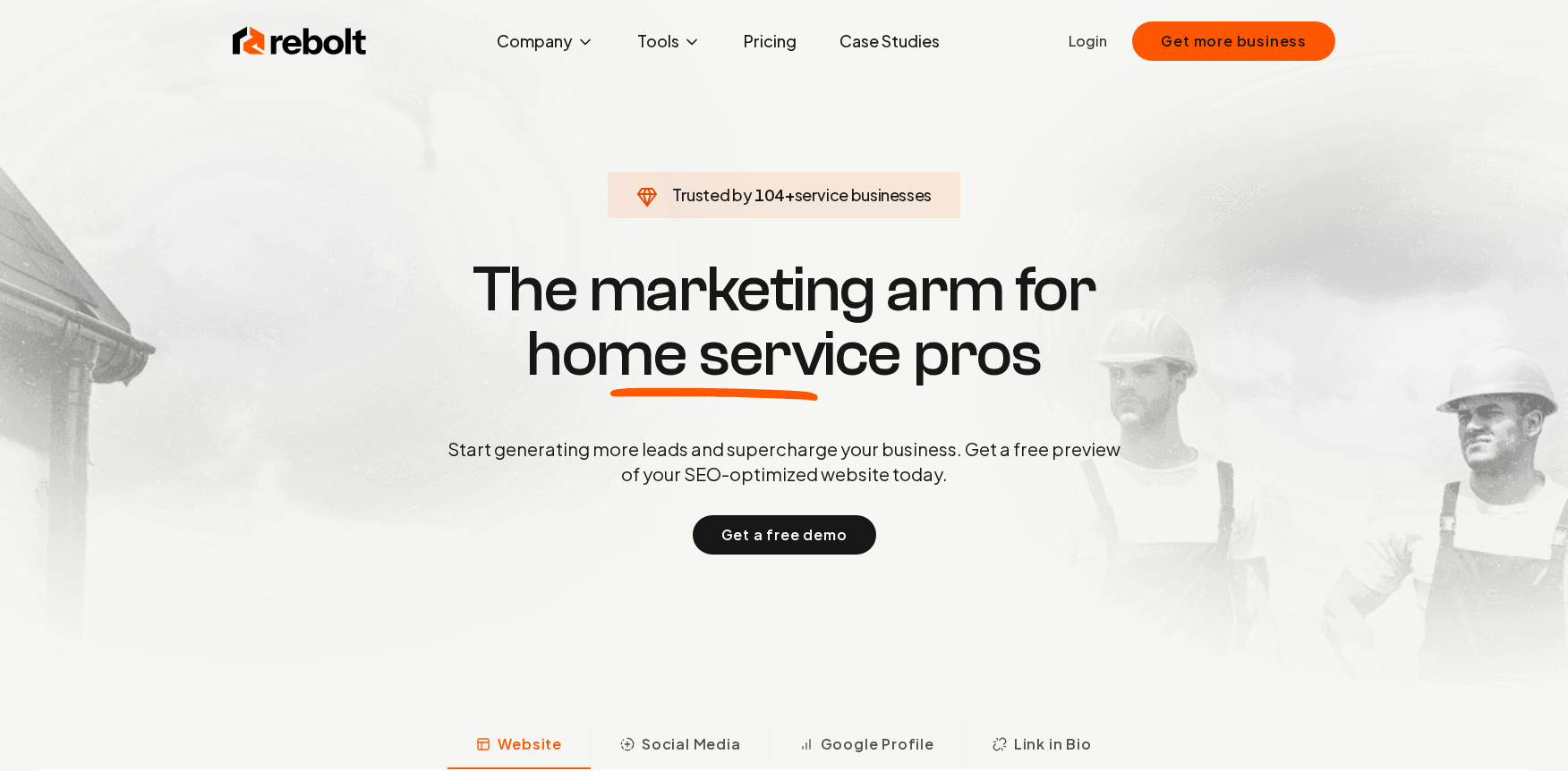 scroll, scrollTop: 0, scrollLeft: 0, axis: both 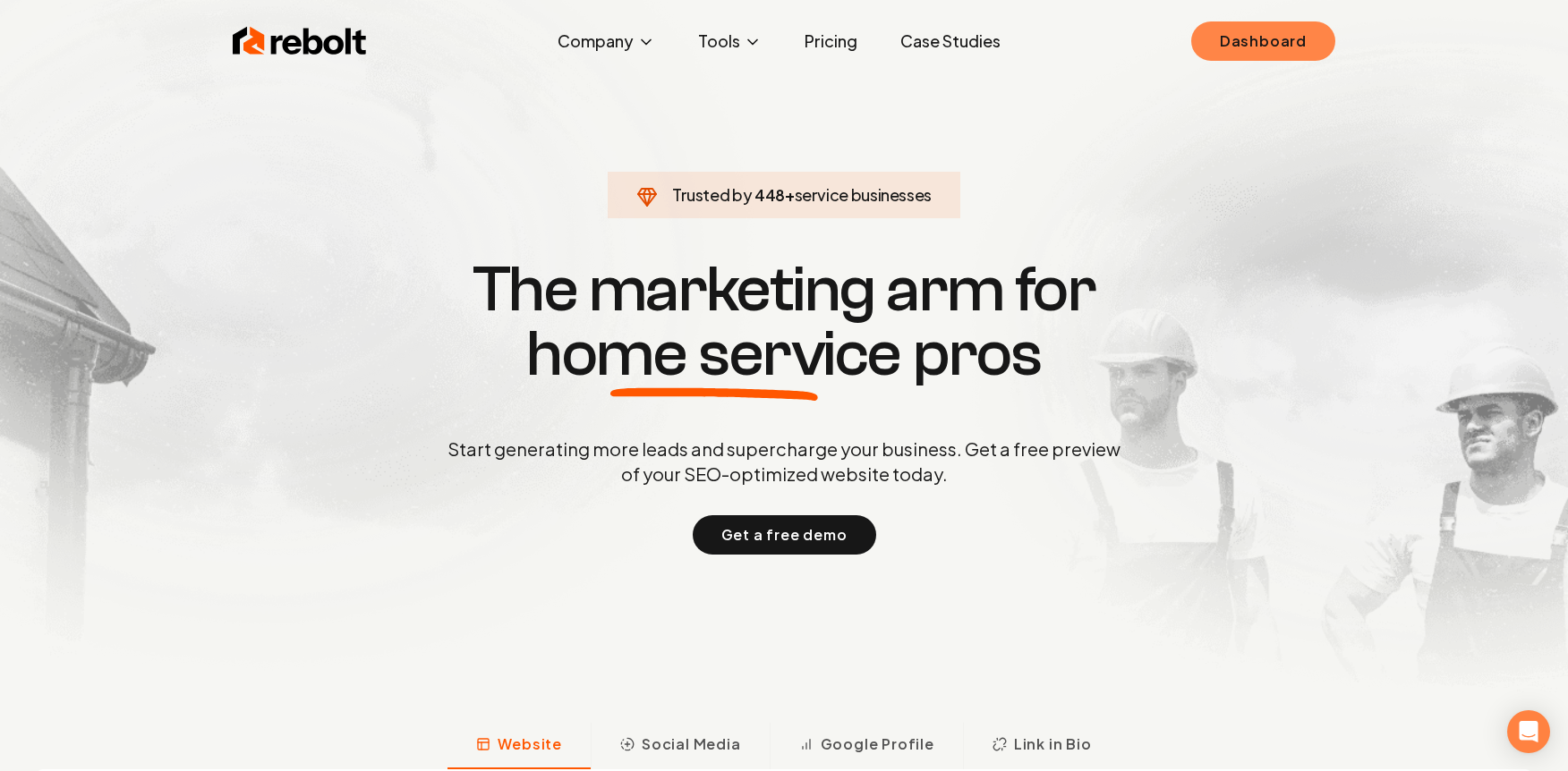 drag, startPoint x: 1341, startPoint y: 34, endPoint x: 1270, endPoint y: 55, distance: 74.04053 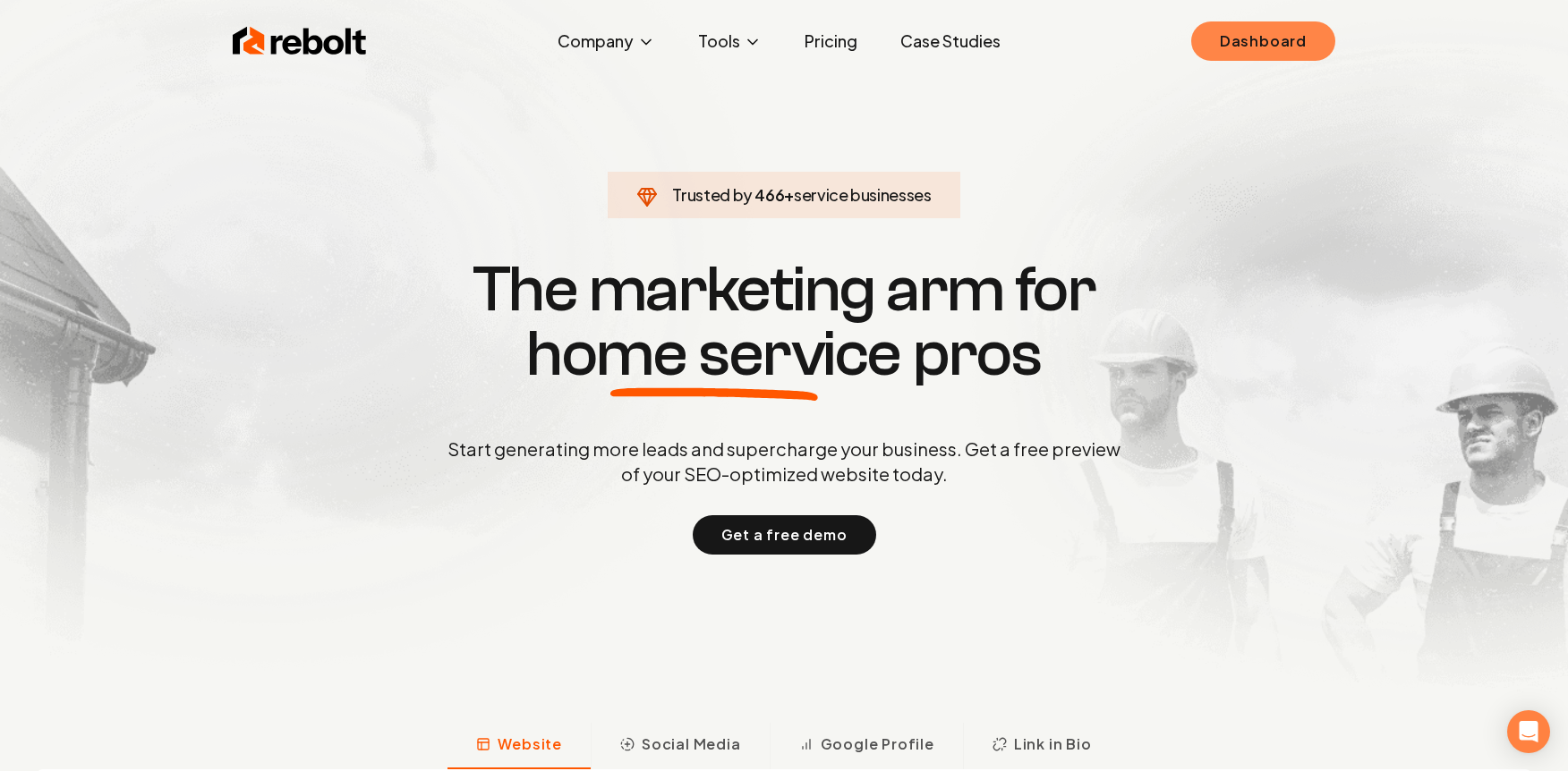 click on "Dashboard" at bounding box center (1263, 41) 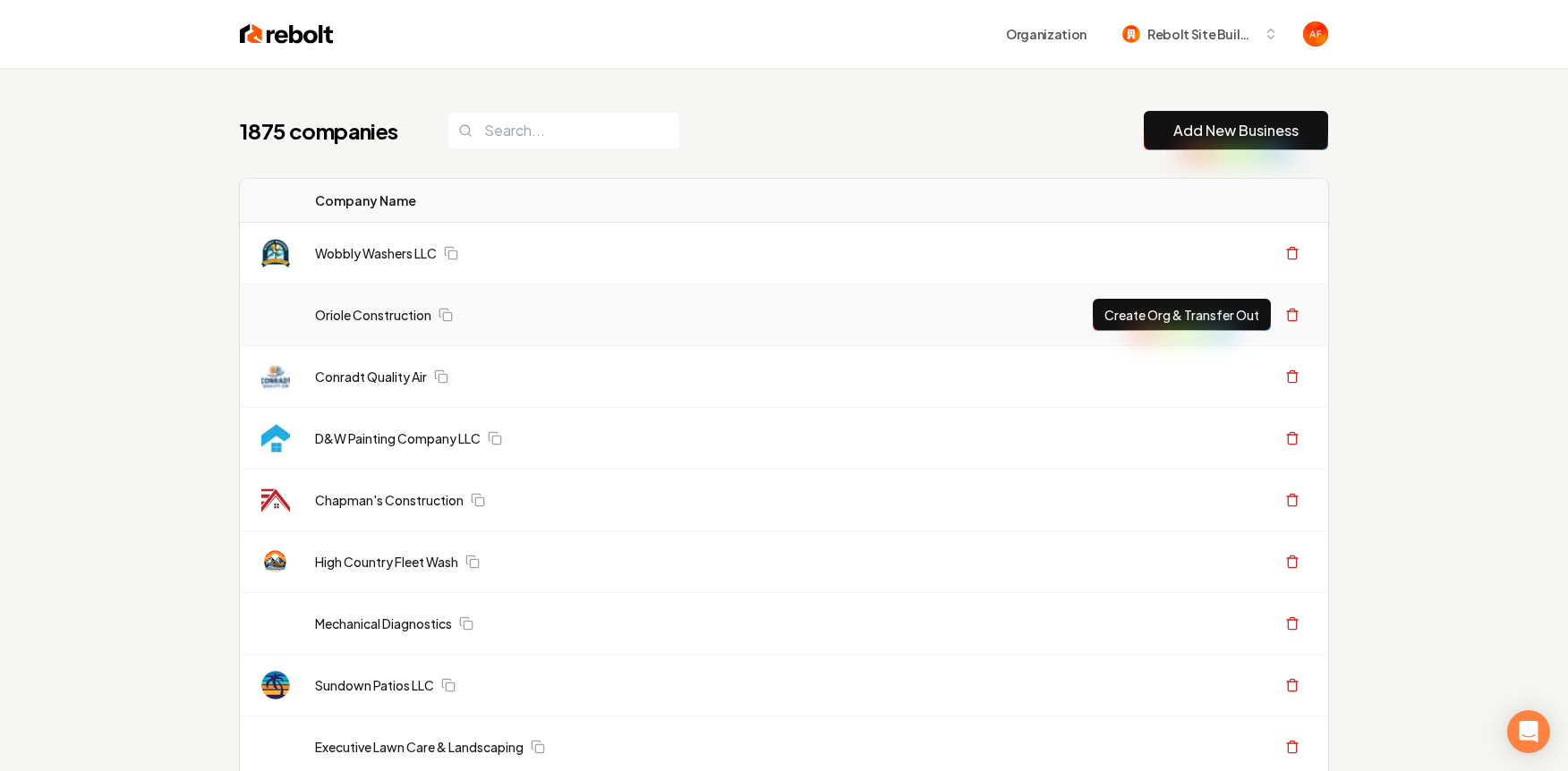 scroll, scrollTop: 68, scrollLeft: 0, axis: vertical 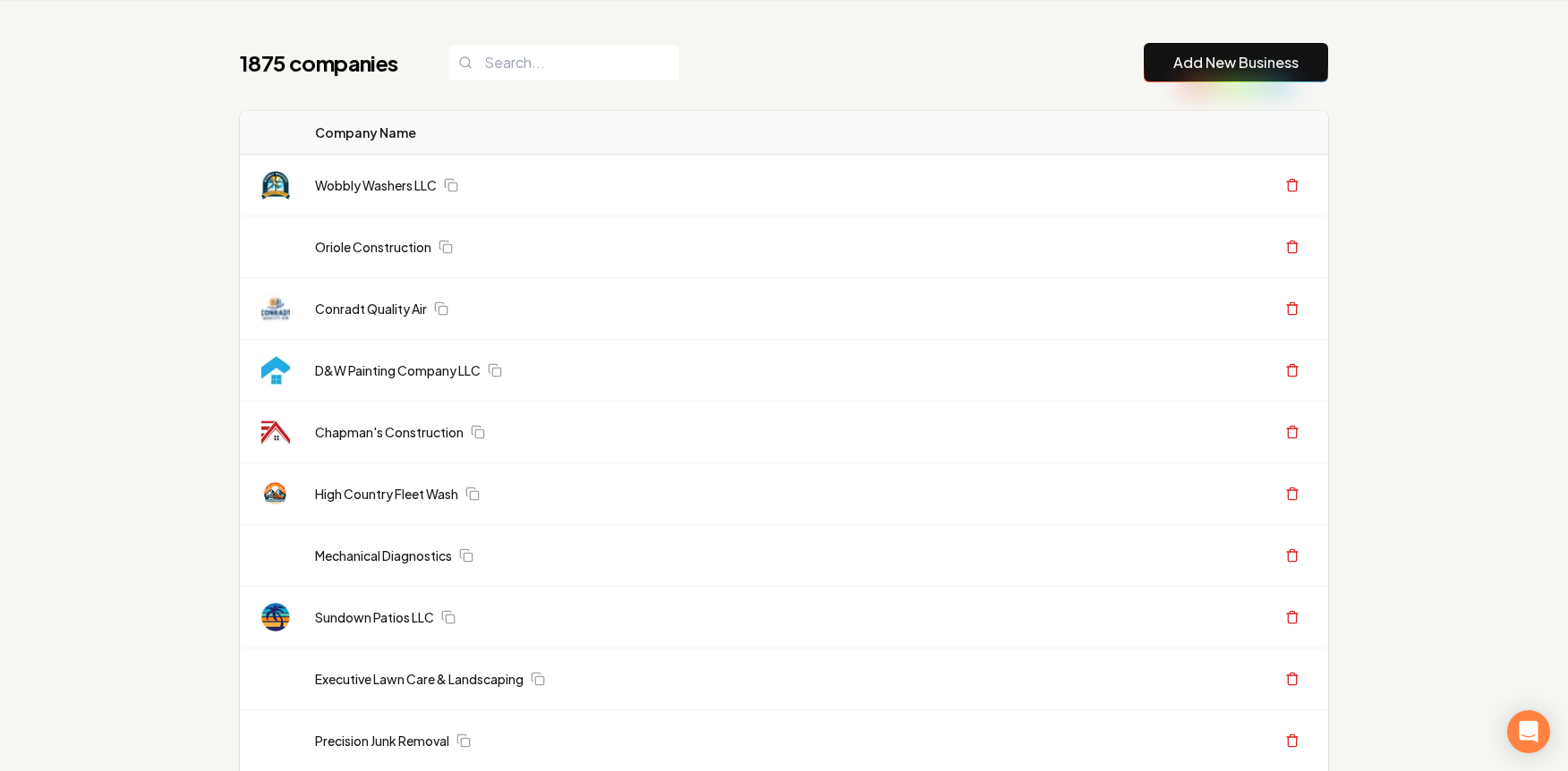 drag, startPoint x: 337, startPoint y: 180, endPoint x: 731, endPoint y: 80, distance: 406.49231 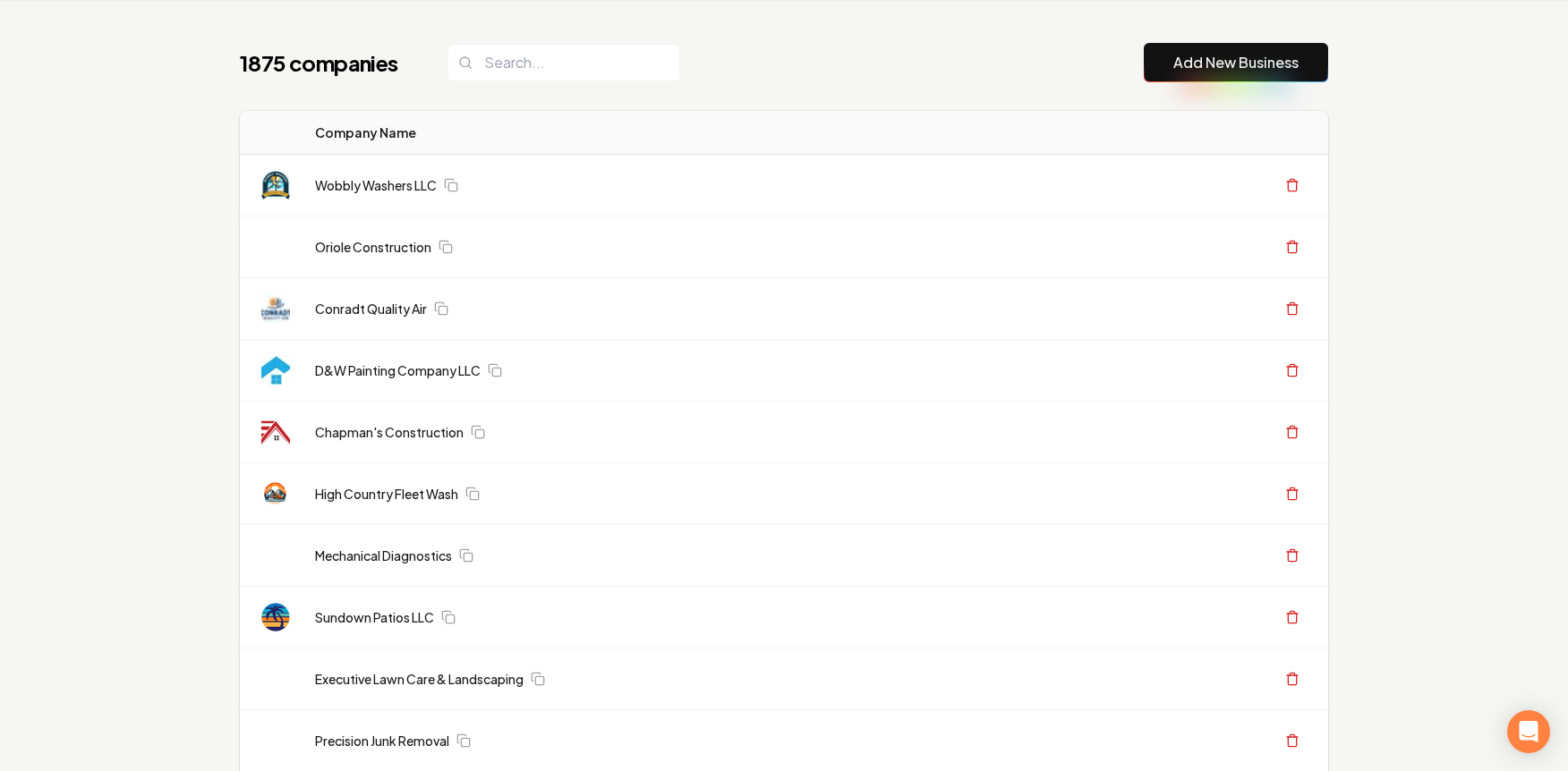 click on "Wobbly Washers LLC" at bounding box center (376, 185) 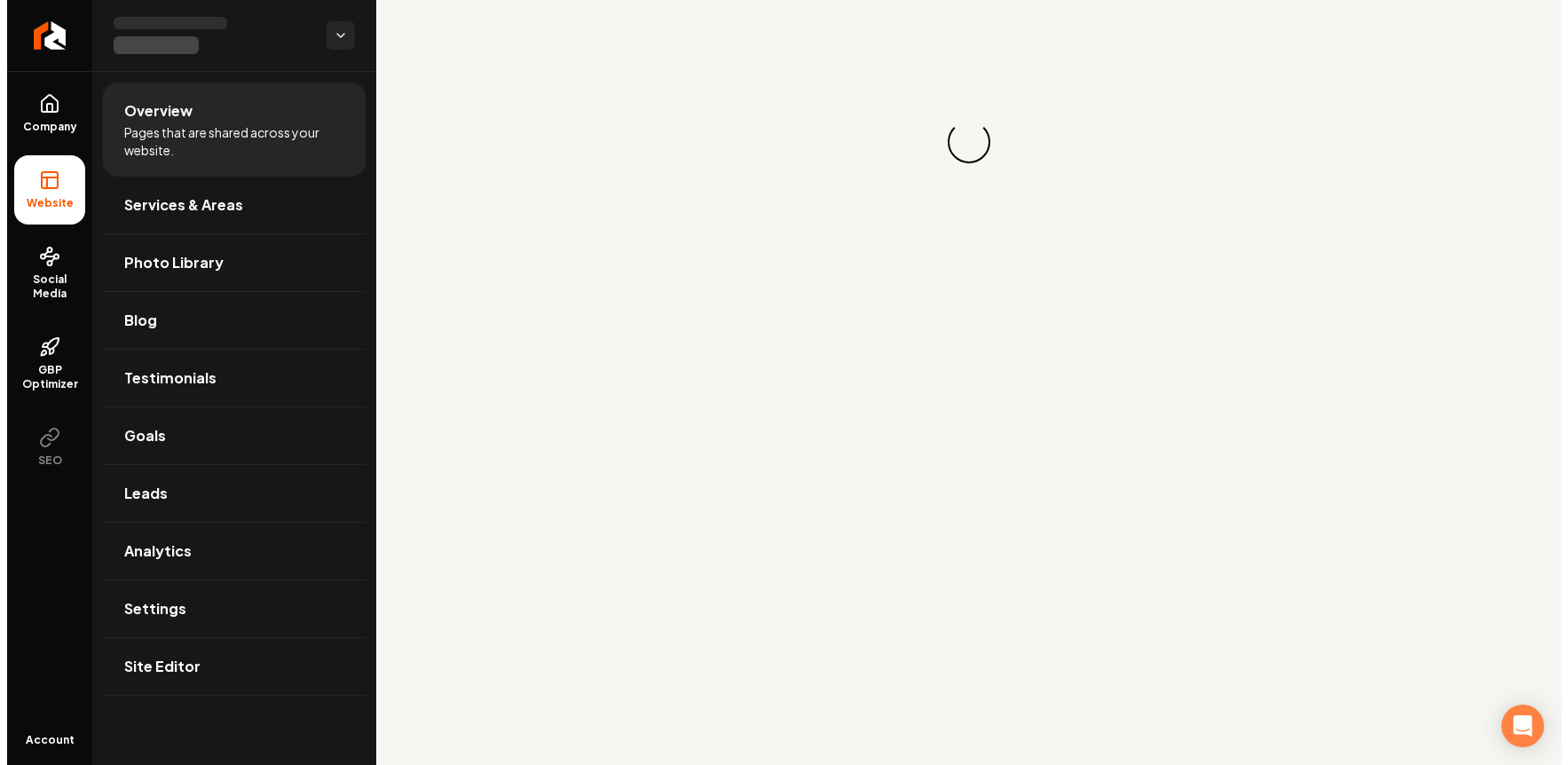 scroll, scrollTop: 0, scrollLeft: 0, axis: both 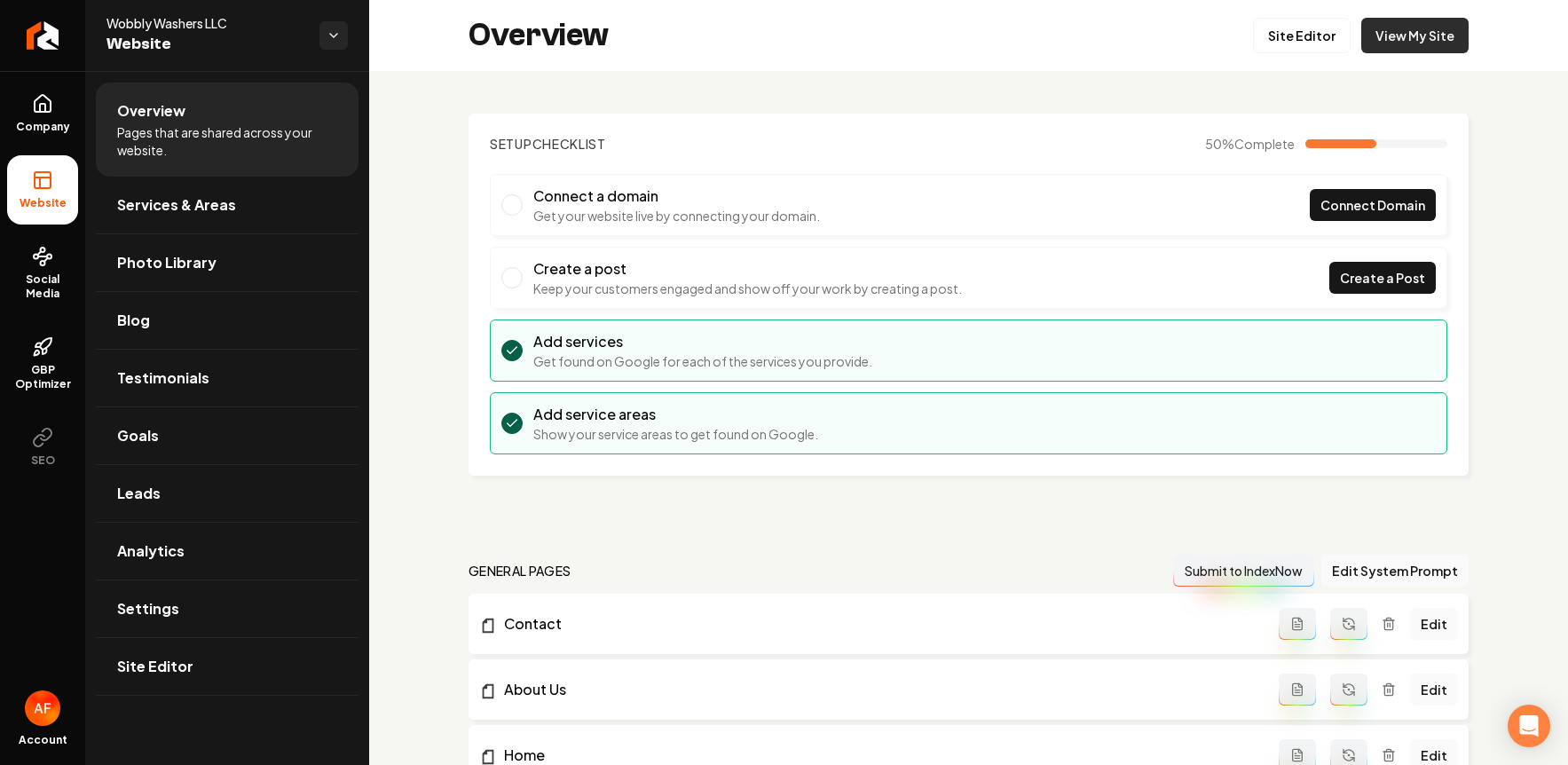 click on "View My Site" at bounding box center (1414, 35) 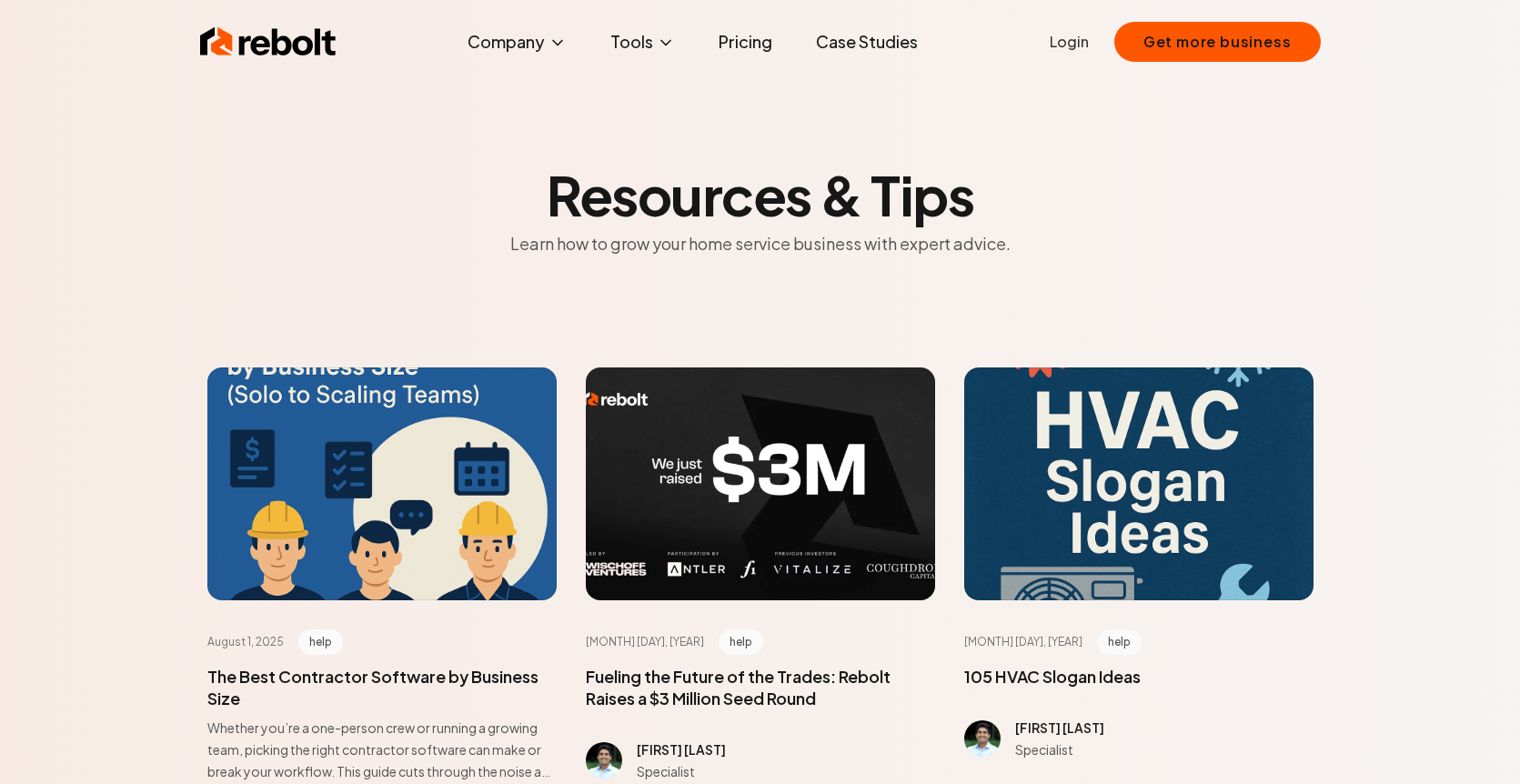 scroll, scrollTop: 0, scrollLeft: 0, axis: both 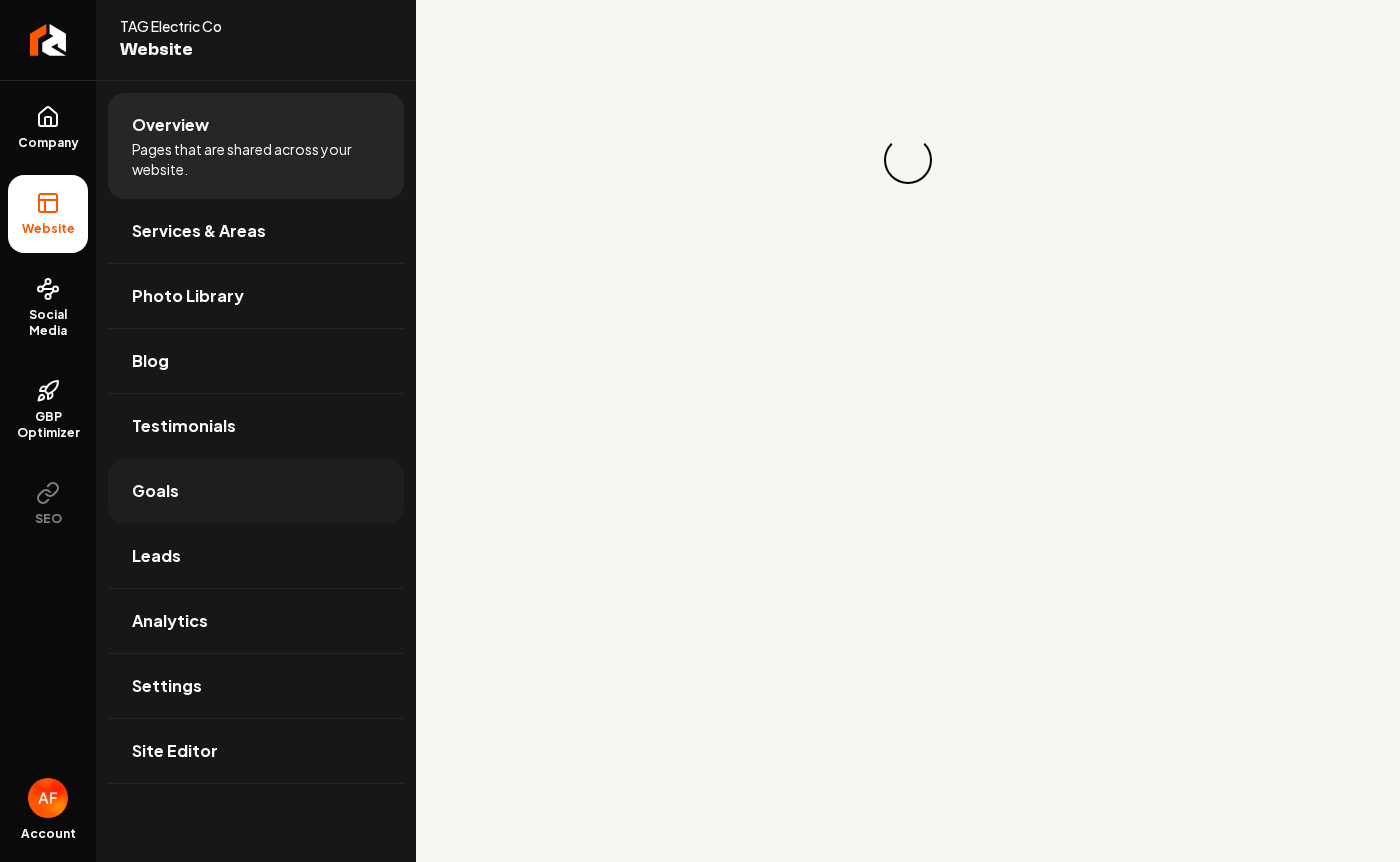 click on "Goals" at bounding box center (256, 491) 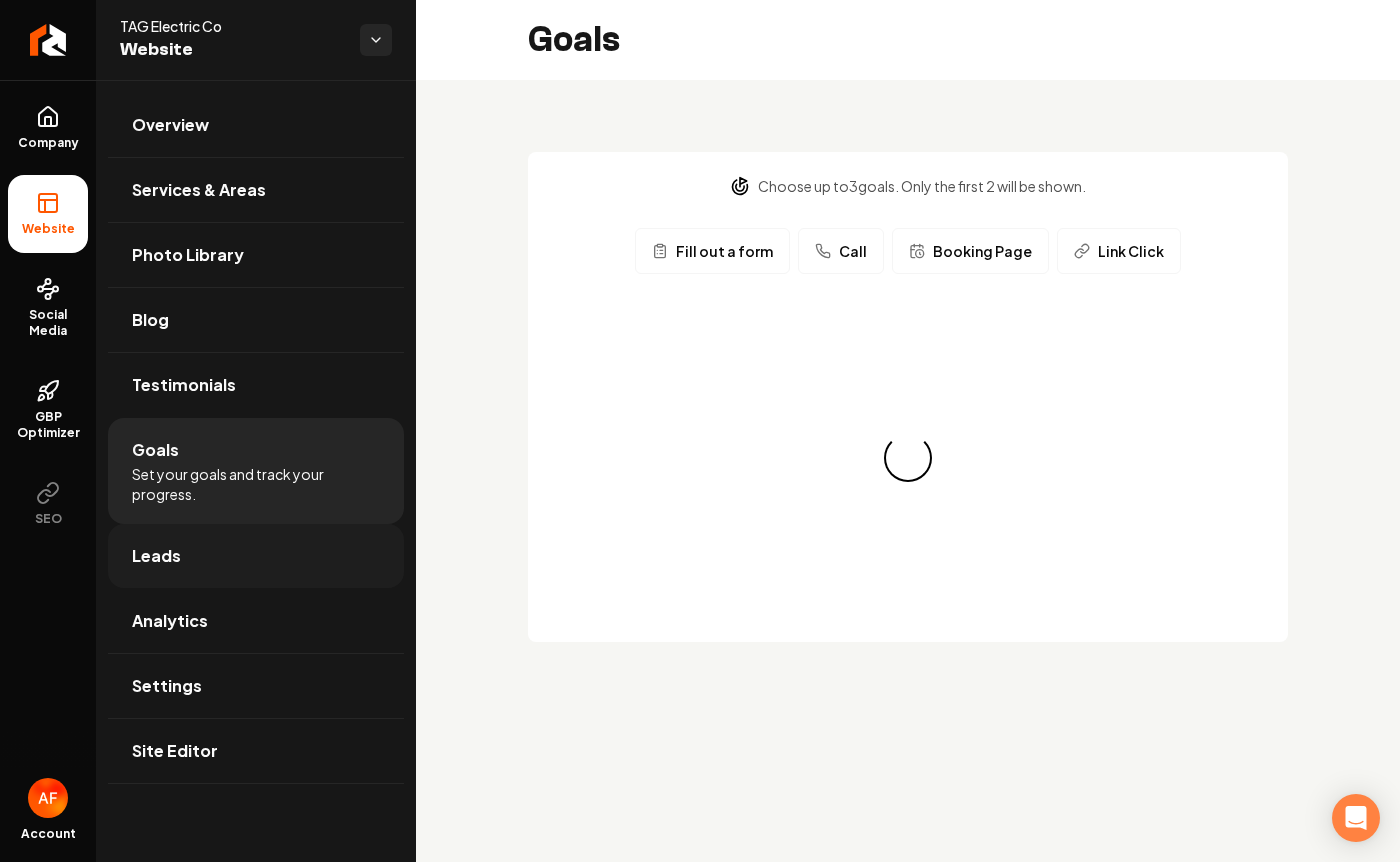 click on "Leads" at bounding box center (256, 556) 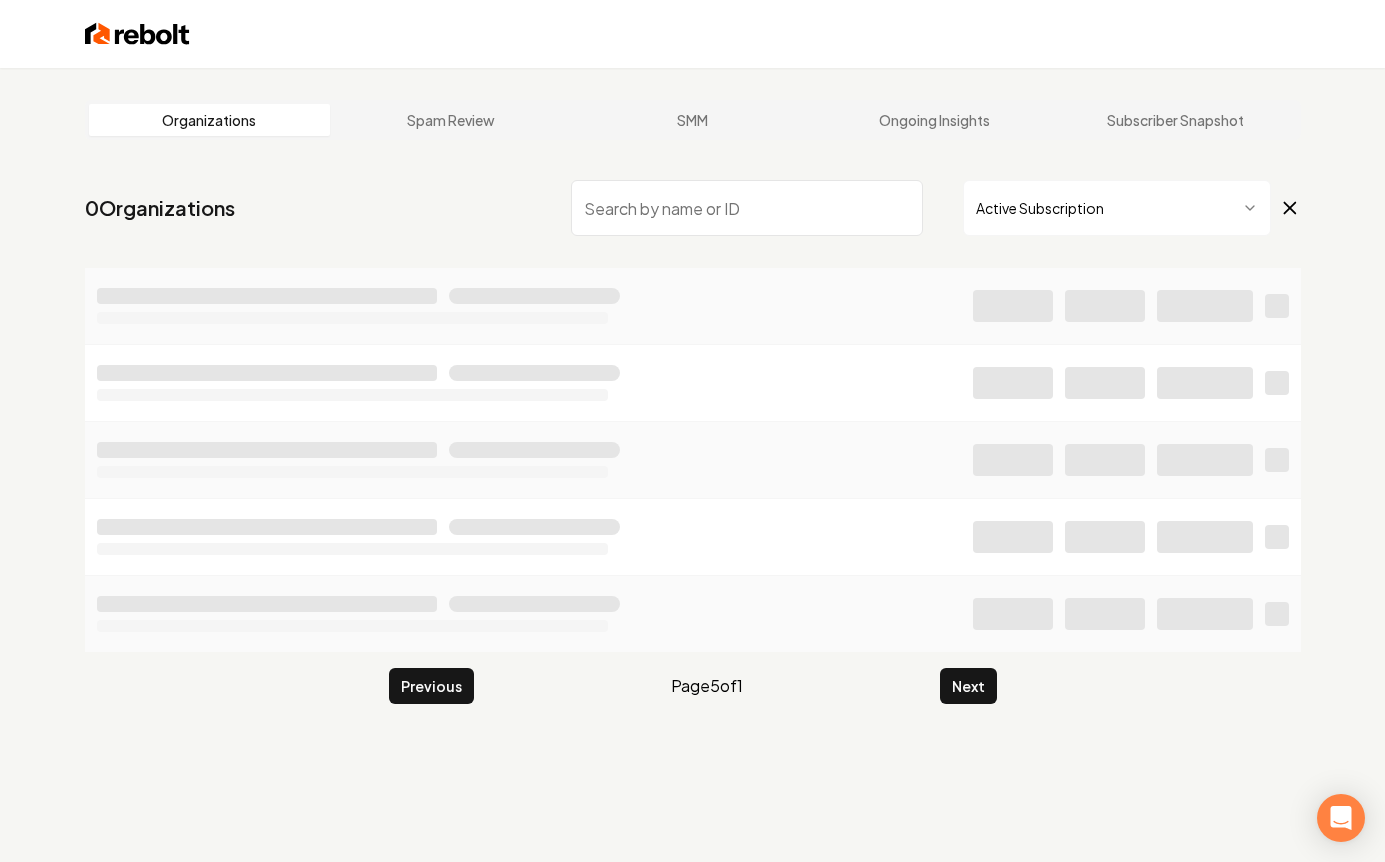 scroll, scrollTop: 0, scrollLeft: 0, axis: both 